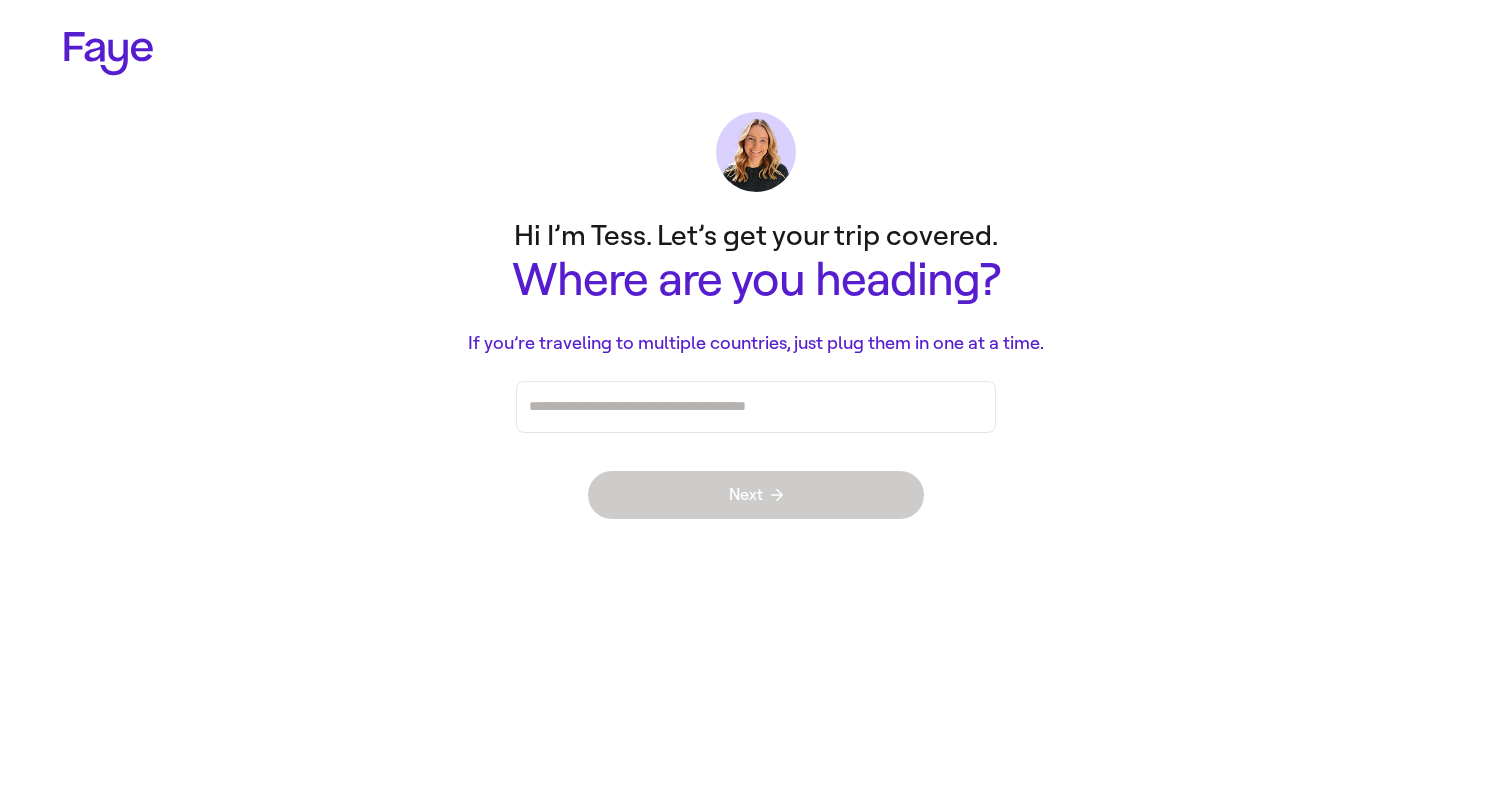 scroll, scrollTop: 0, scrollLeft: 0, axis: both 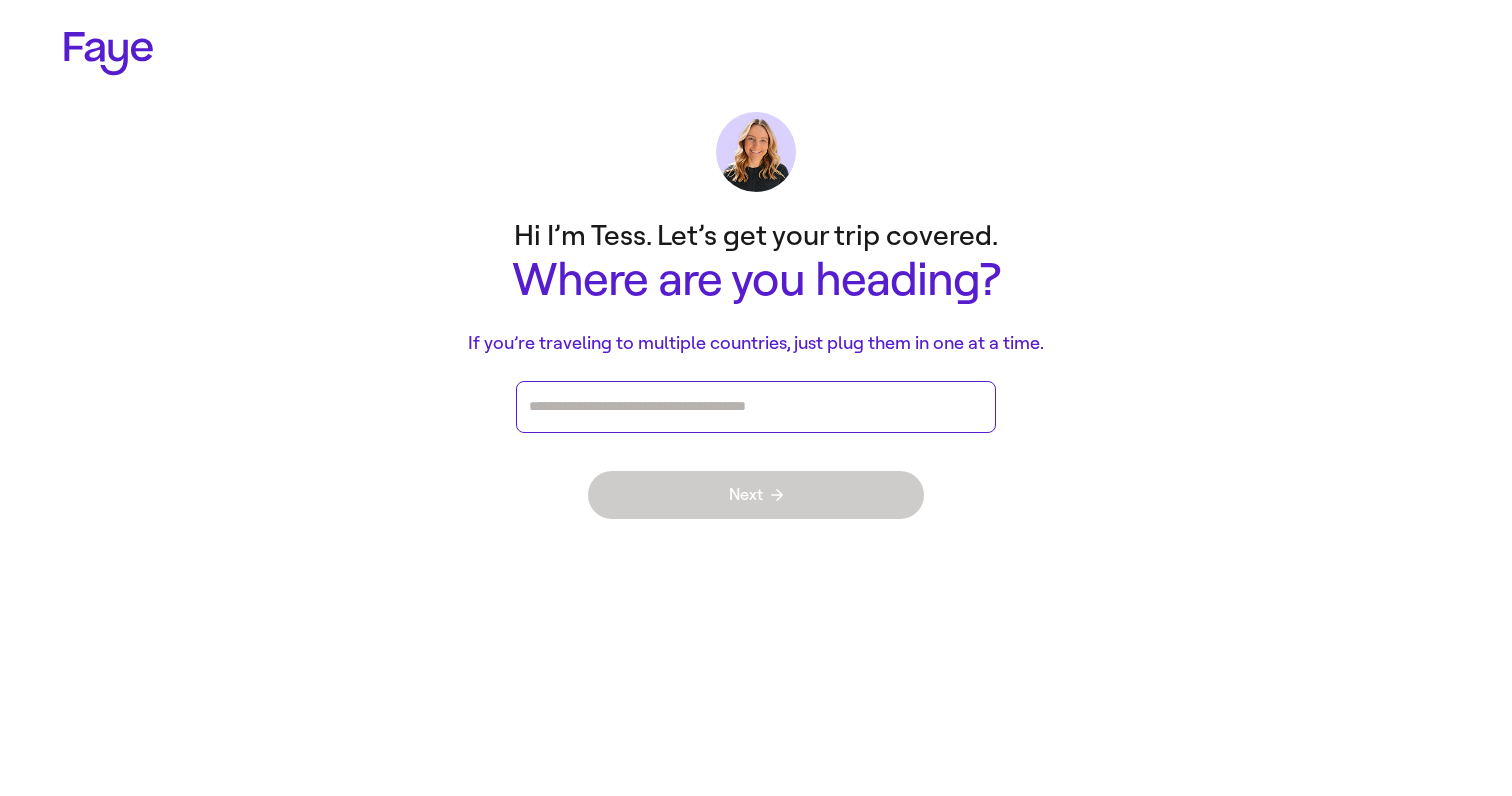 click at bounding box center (756, 407) 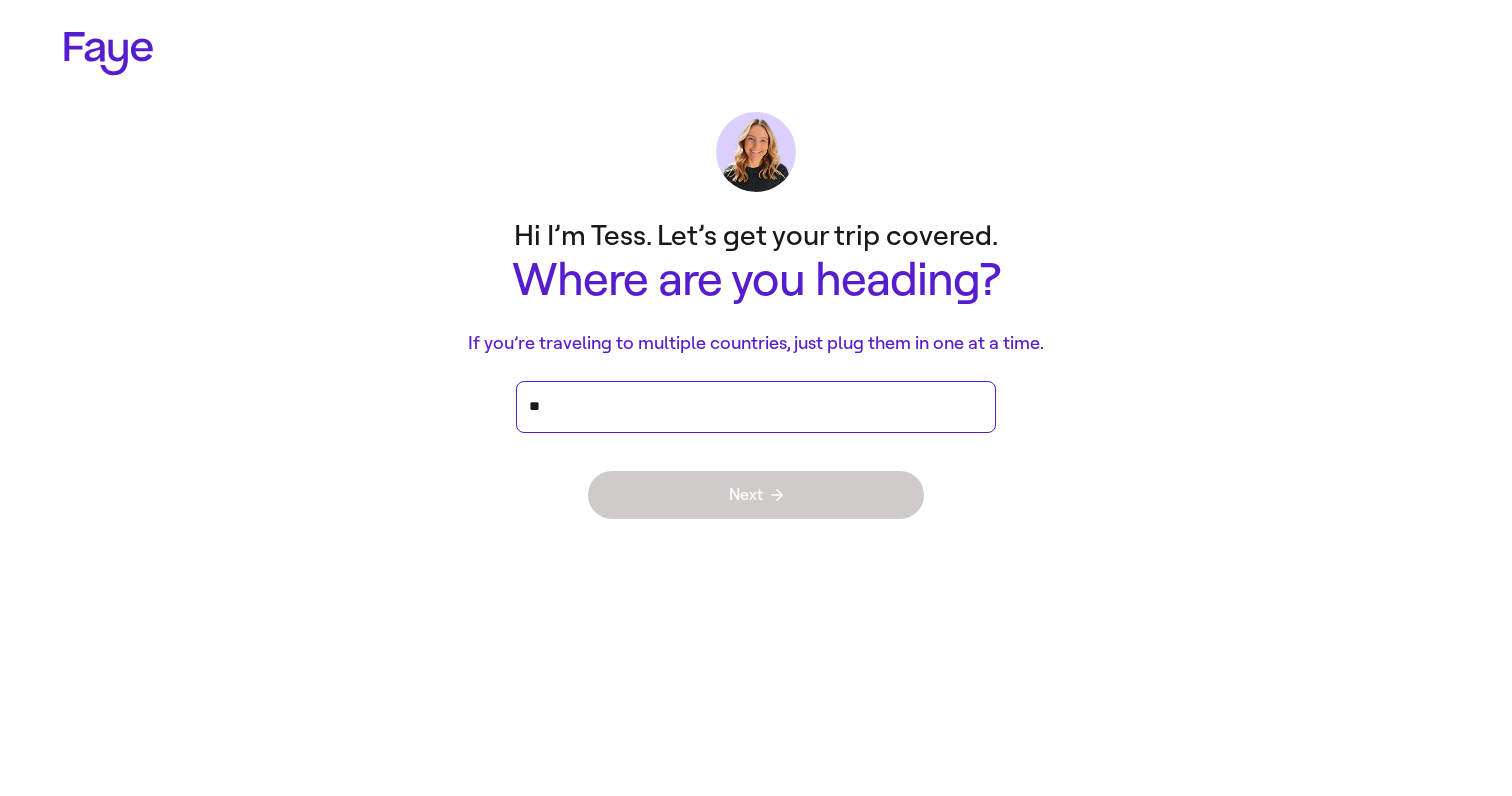 type on "*" 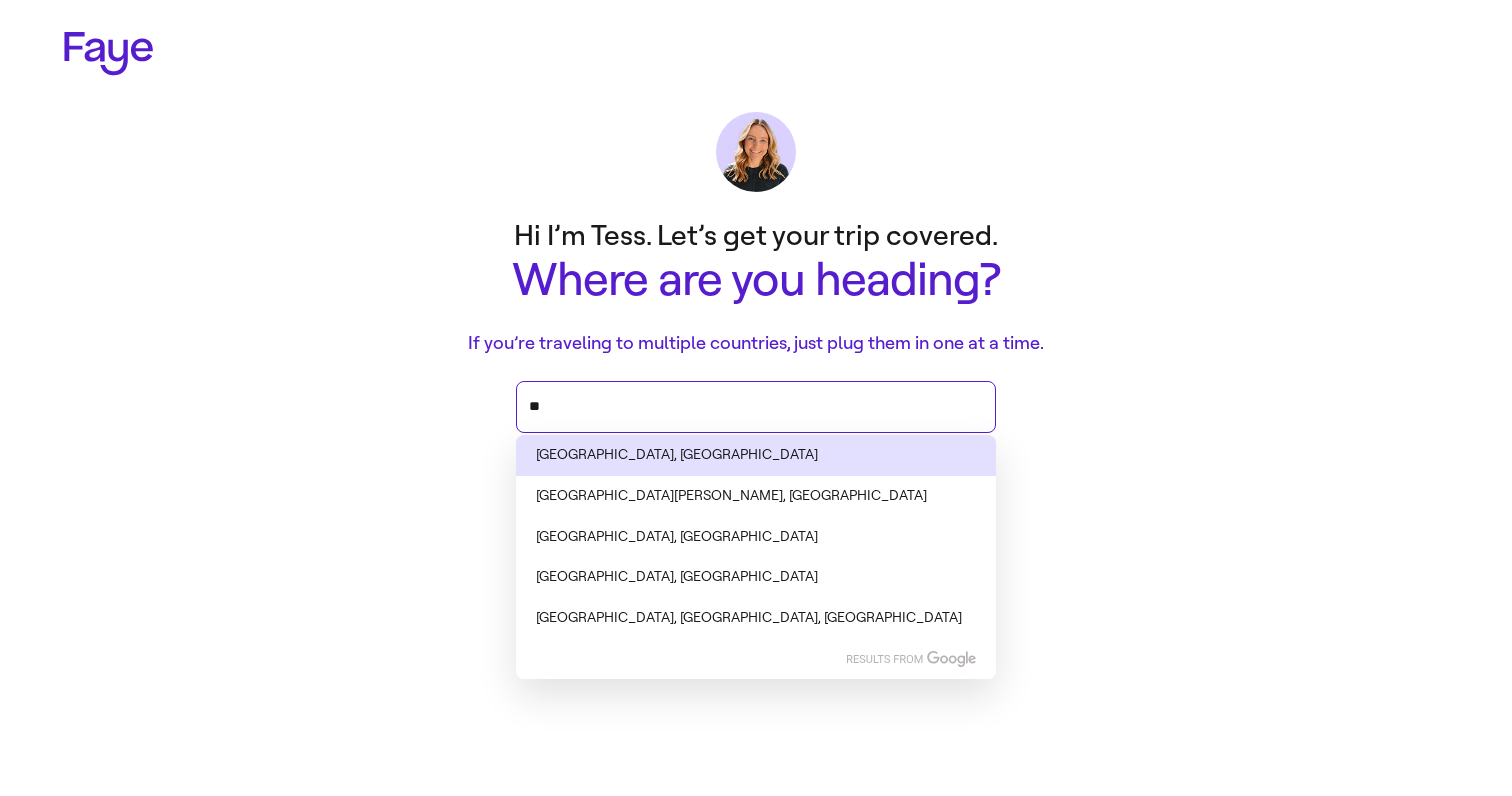 type on "*" 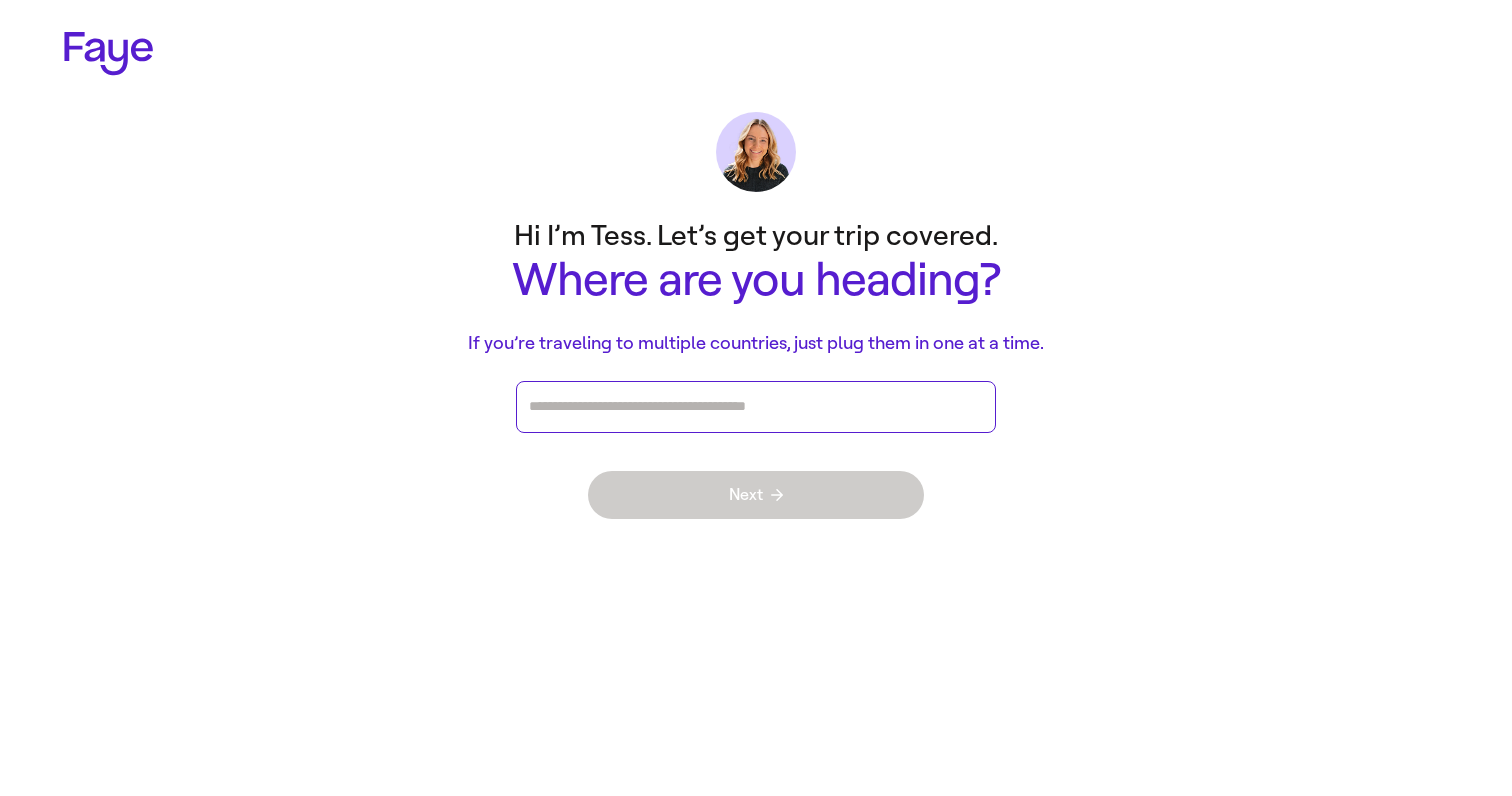 click at bounding box center (756, 407) 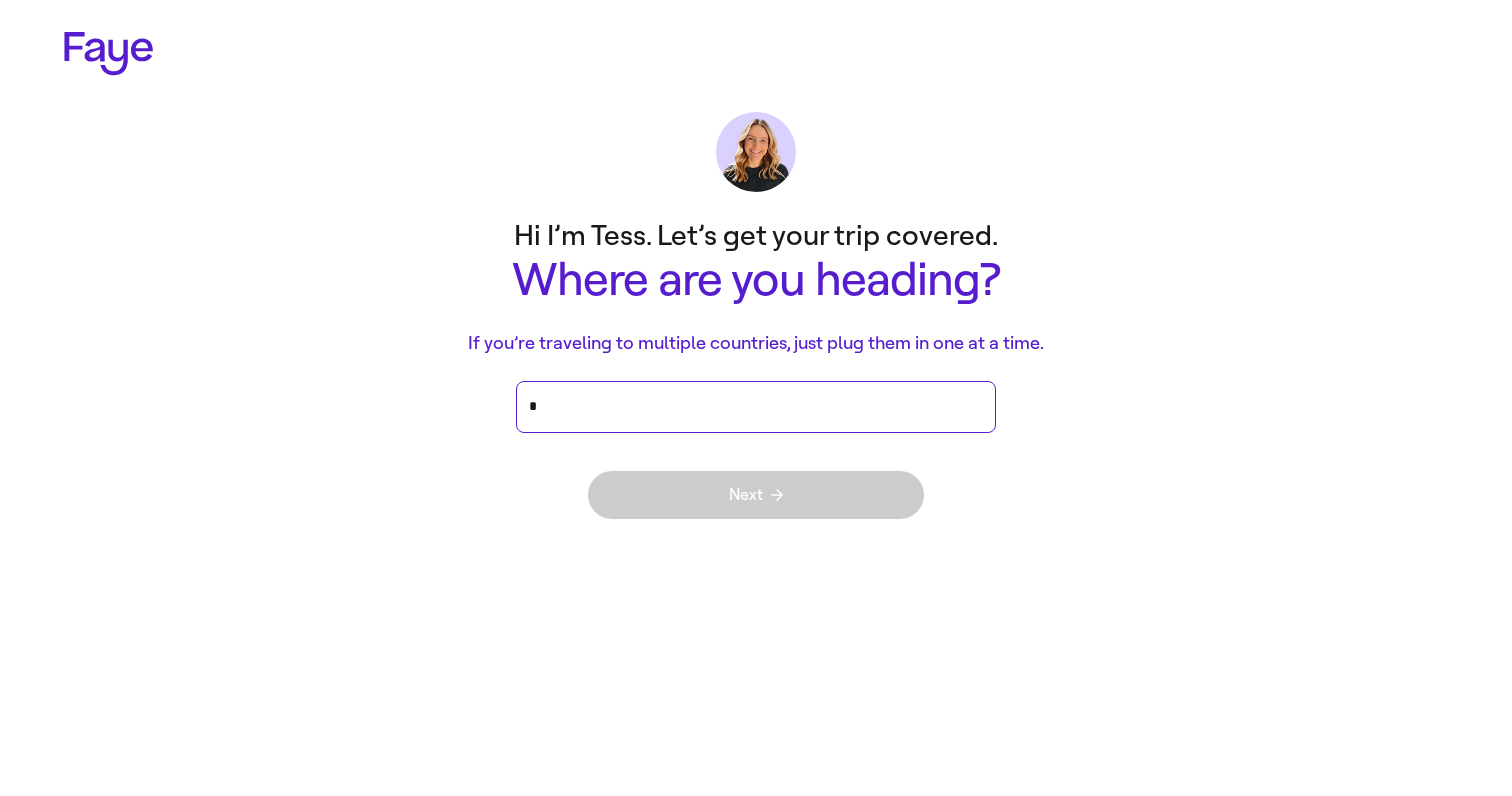 type on "**" 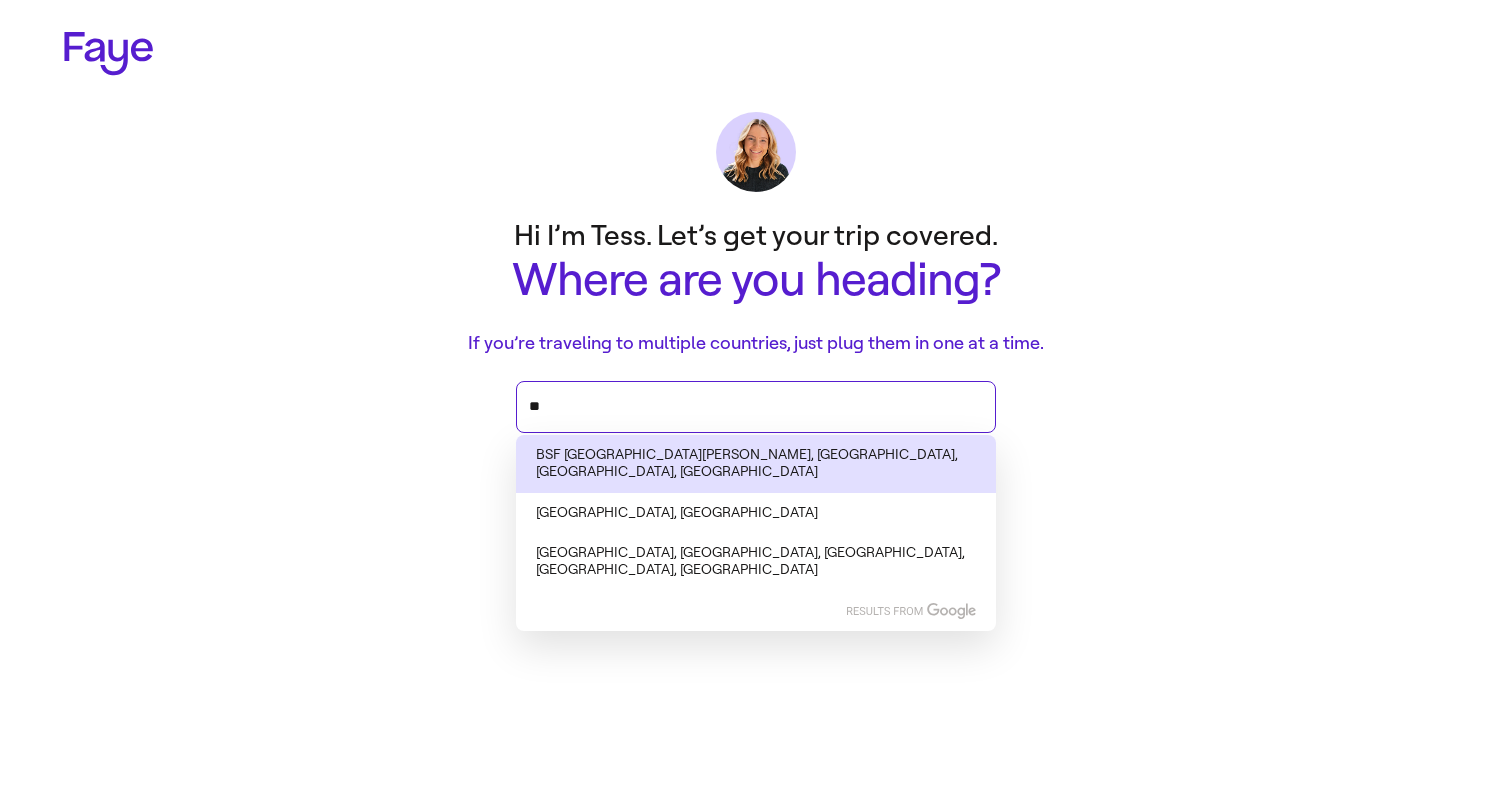 click on "BSF [GEOGRAPHIC_DATA][PERSON_NAME], [GEOGRAPHIC_DATA], [GEOGRAPHIC_DATA], [GEOGRAPHIC_DATA]" at bounding box center (756, 464) 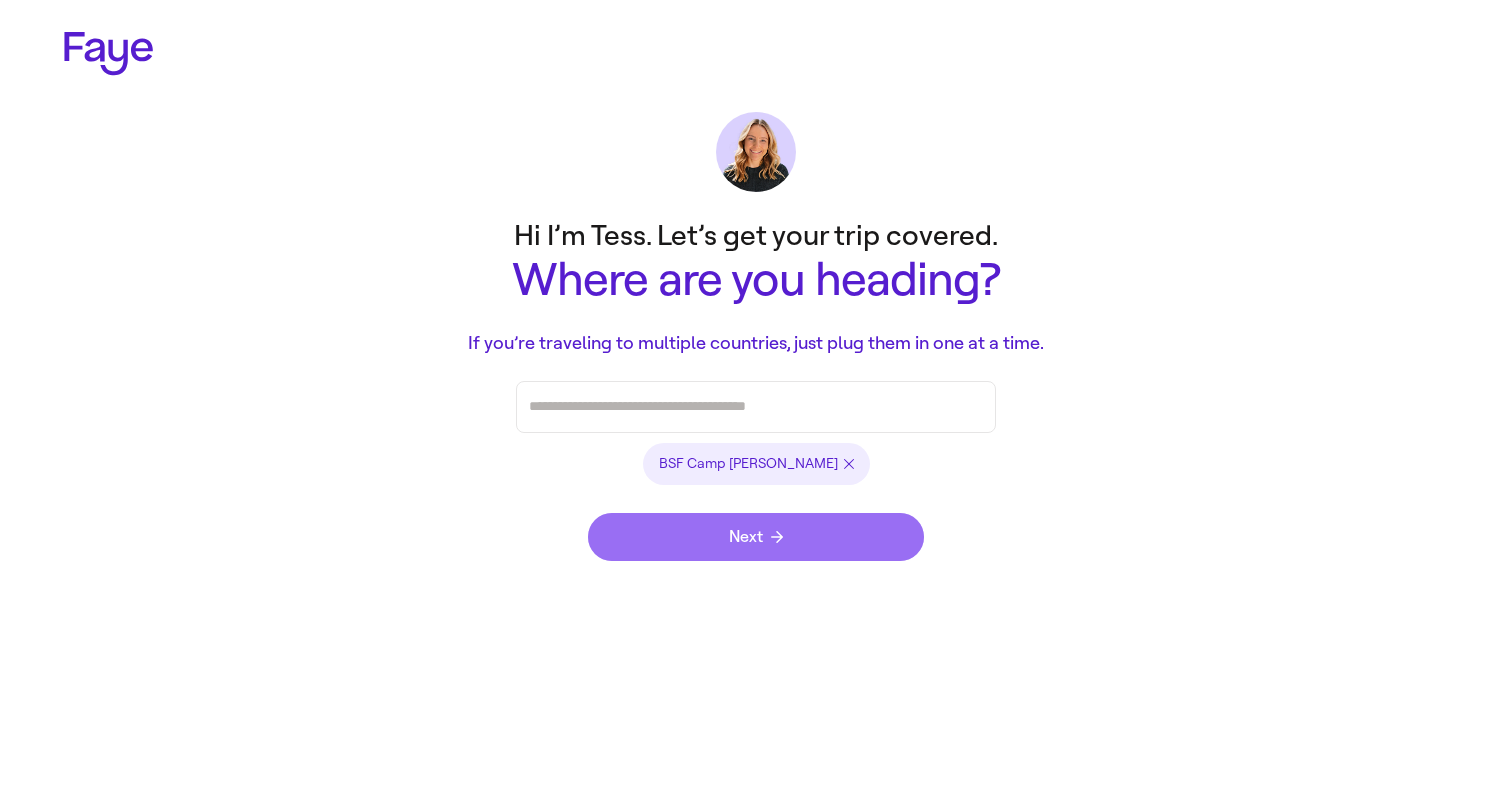click on "Next" at bounding box center [756, 537] 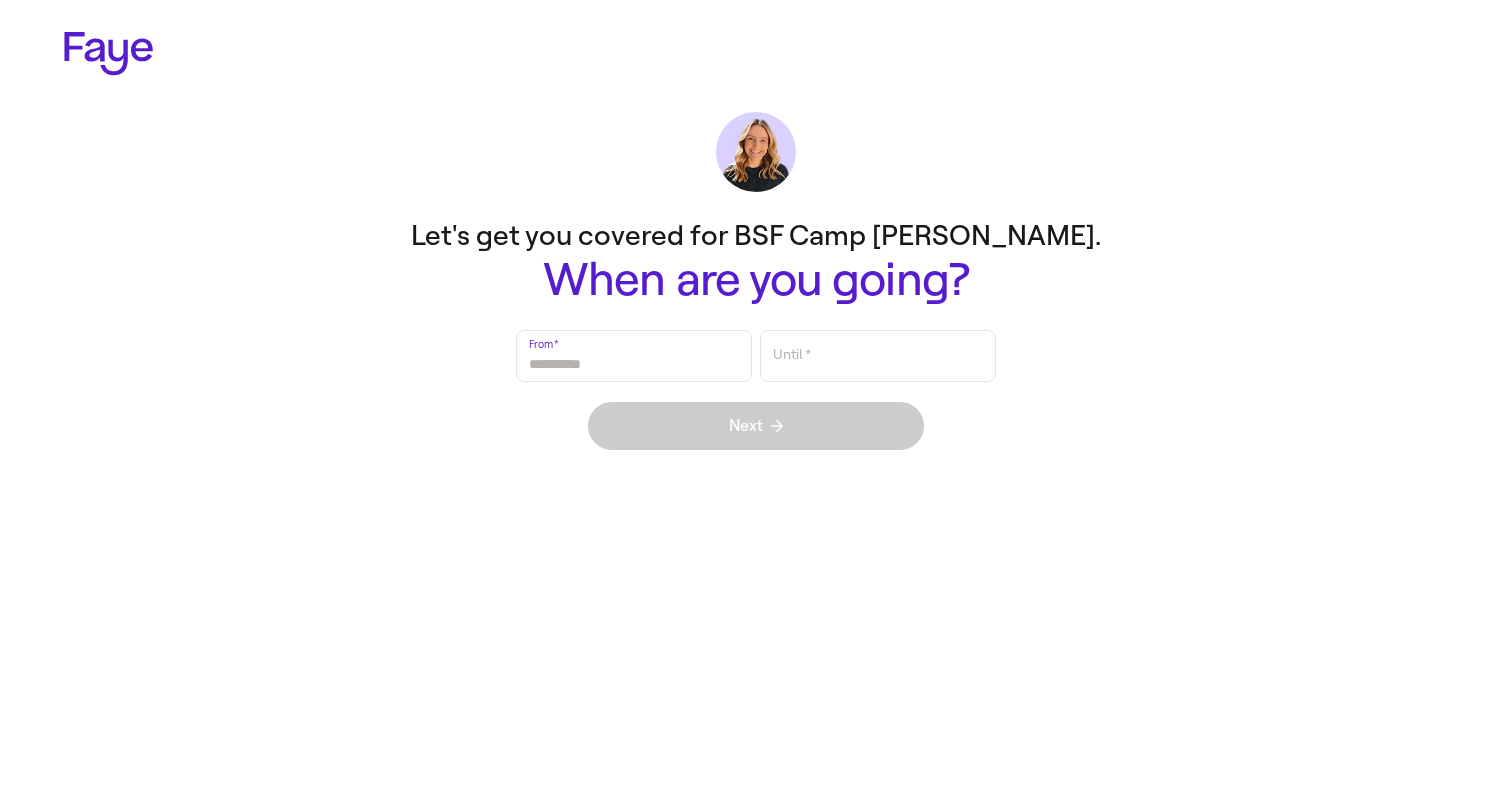 click on "From   *" at bounding box center [634, 356] 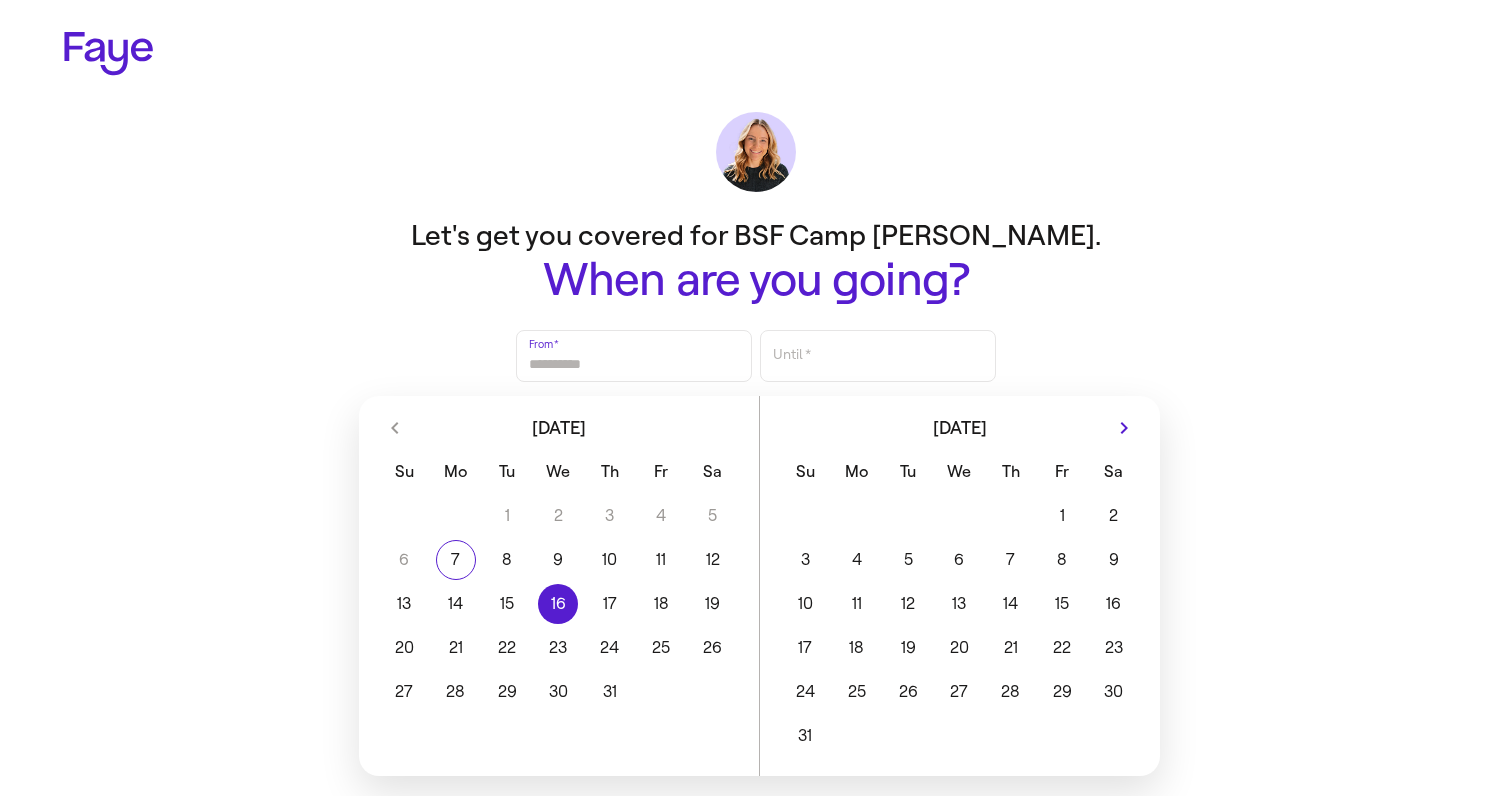 click on "22" at bounding box center (506, 648) 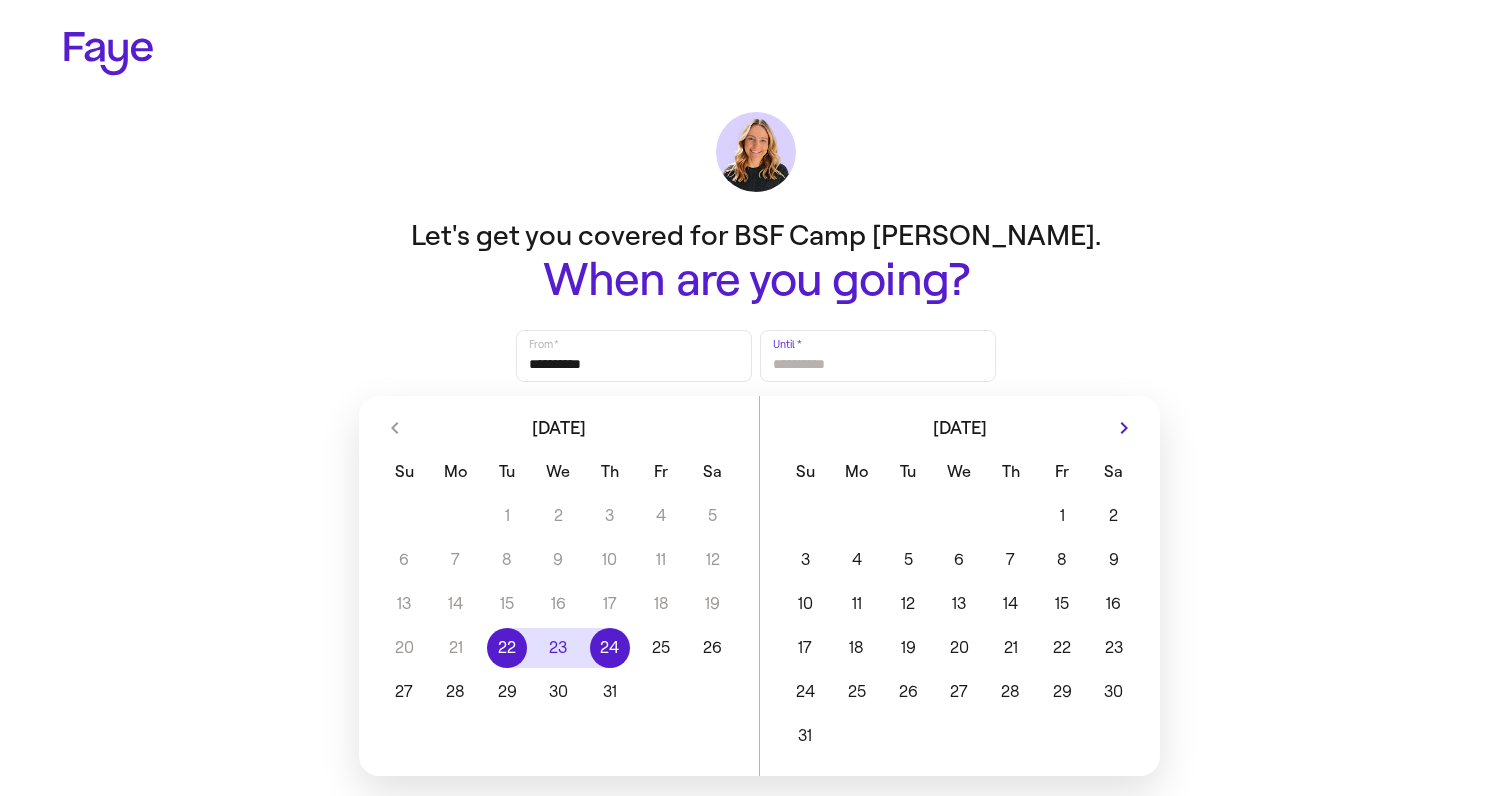 click on "25" at bounding box center [661, 648] 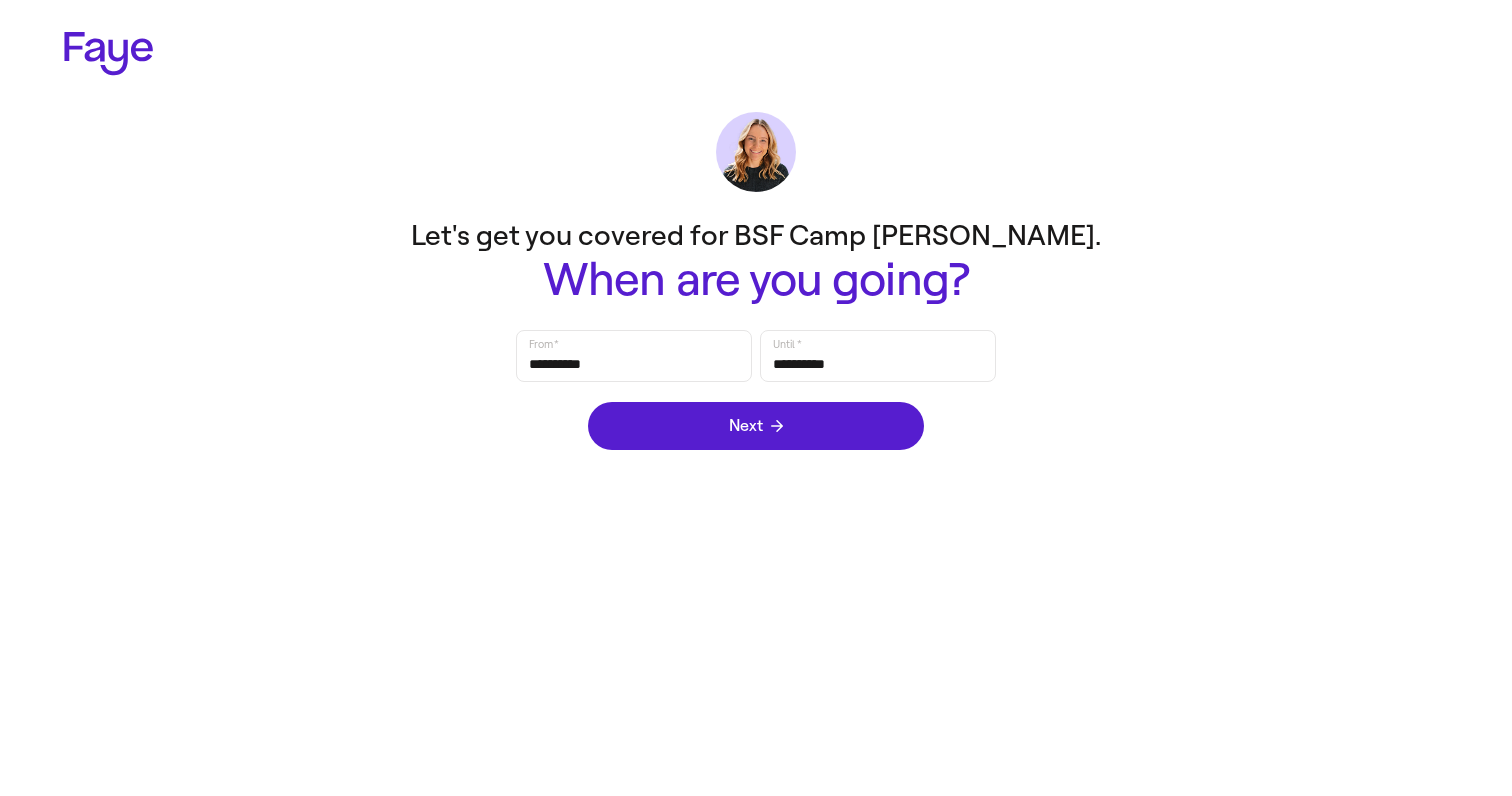 click on "**********" at bounding box center (756, 235) 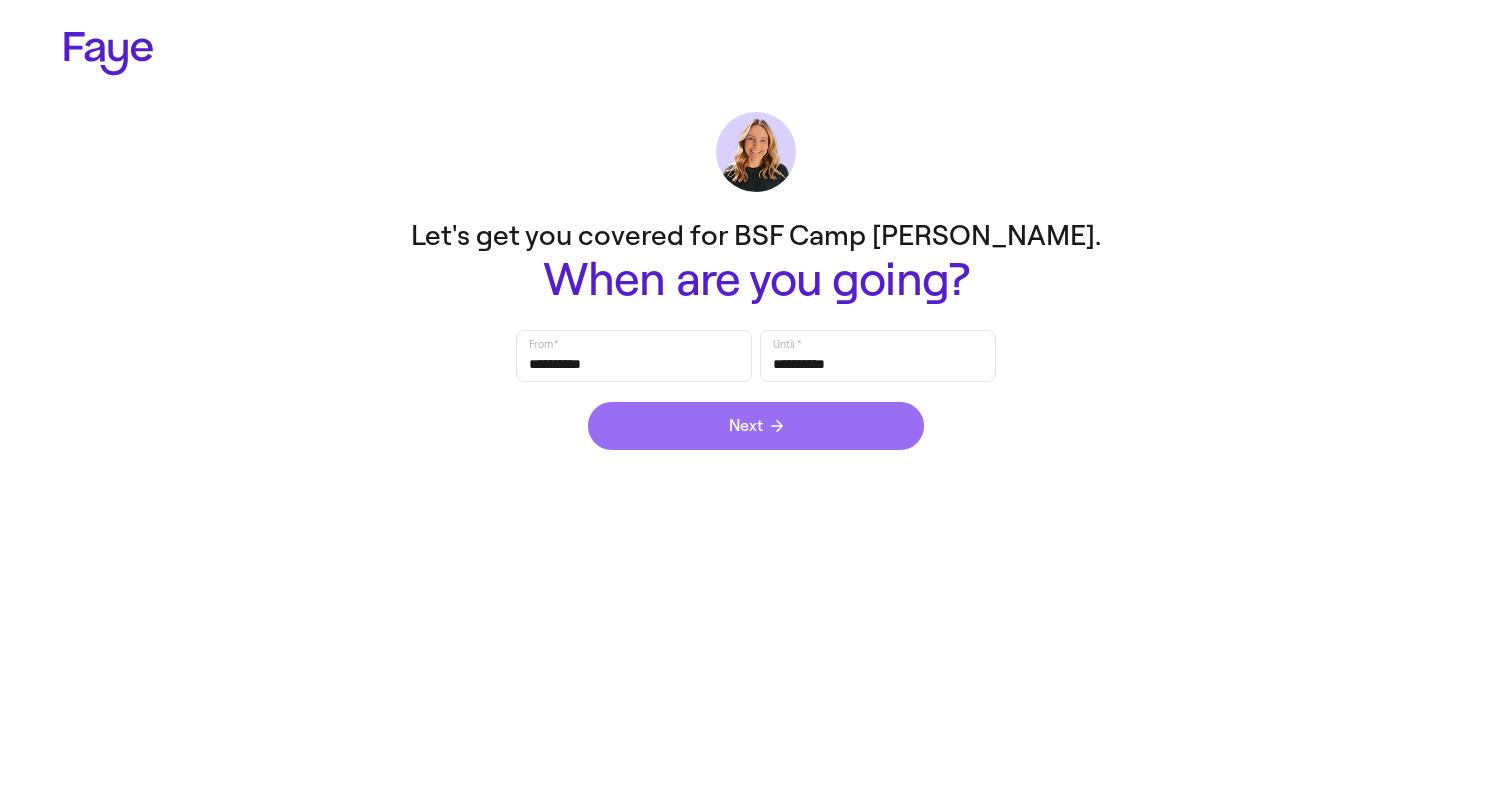 click on "Next" at bounding box center [756, 426] 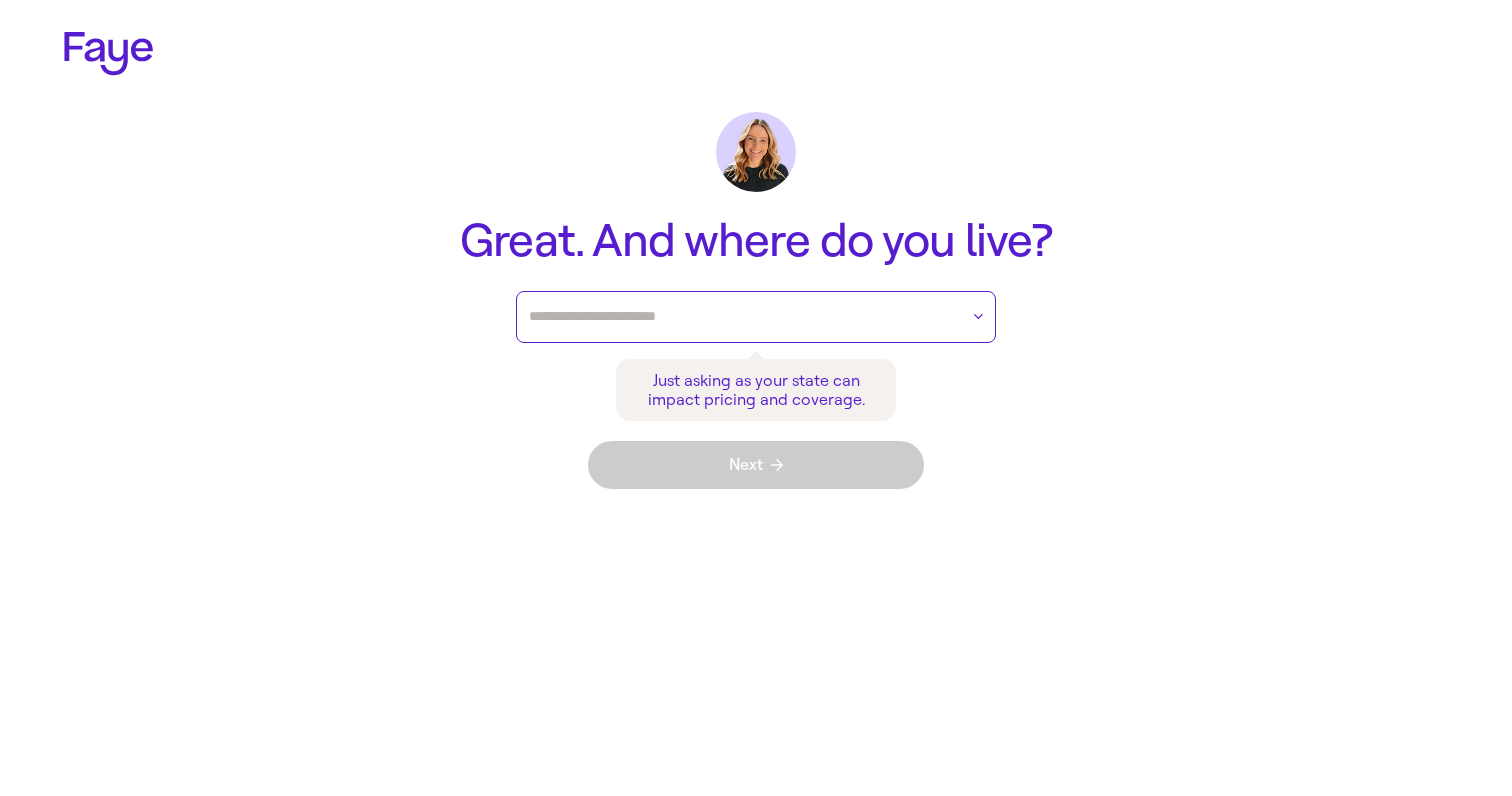 click at bounding box center (743, 317) 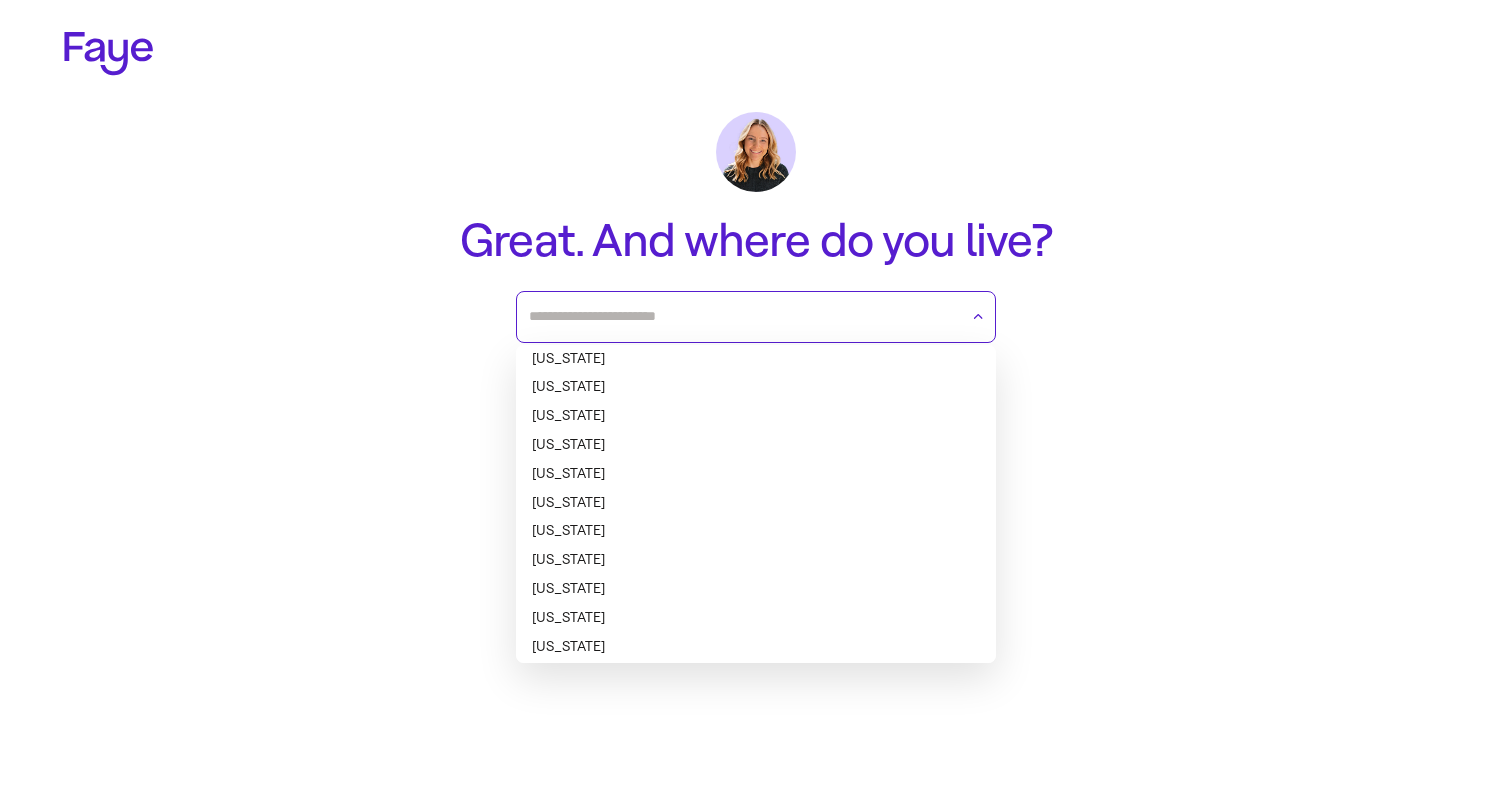 click on "[US_STATE]" at bounding box center (756, 474) 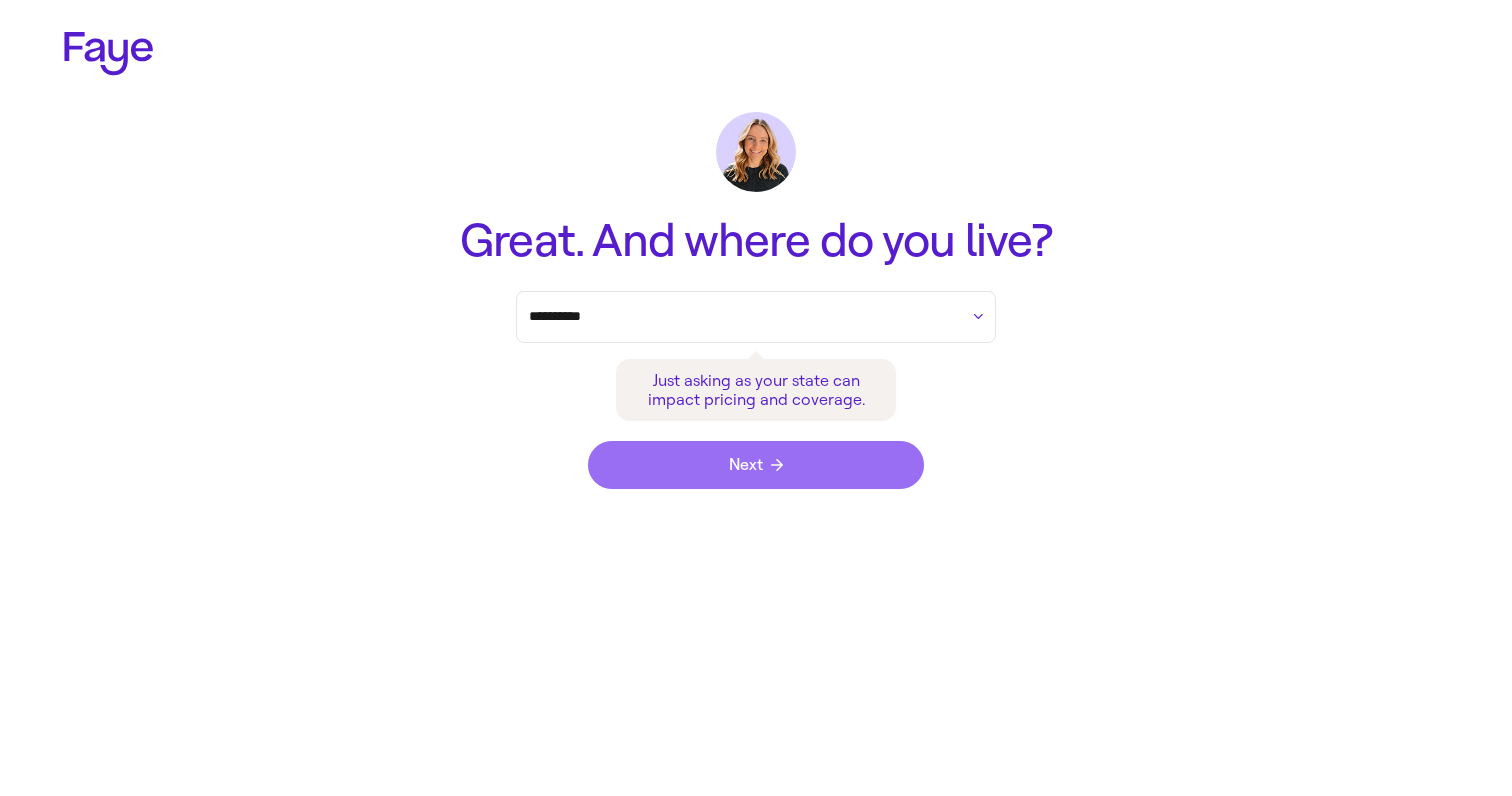 click on "Next" at bounding box center (756, 465) 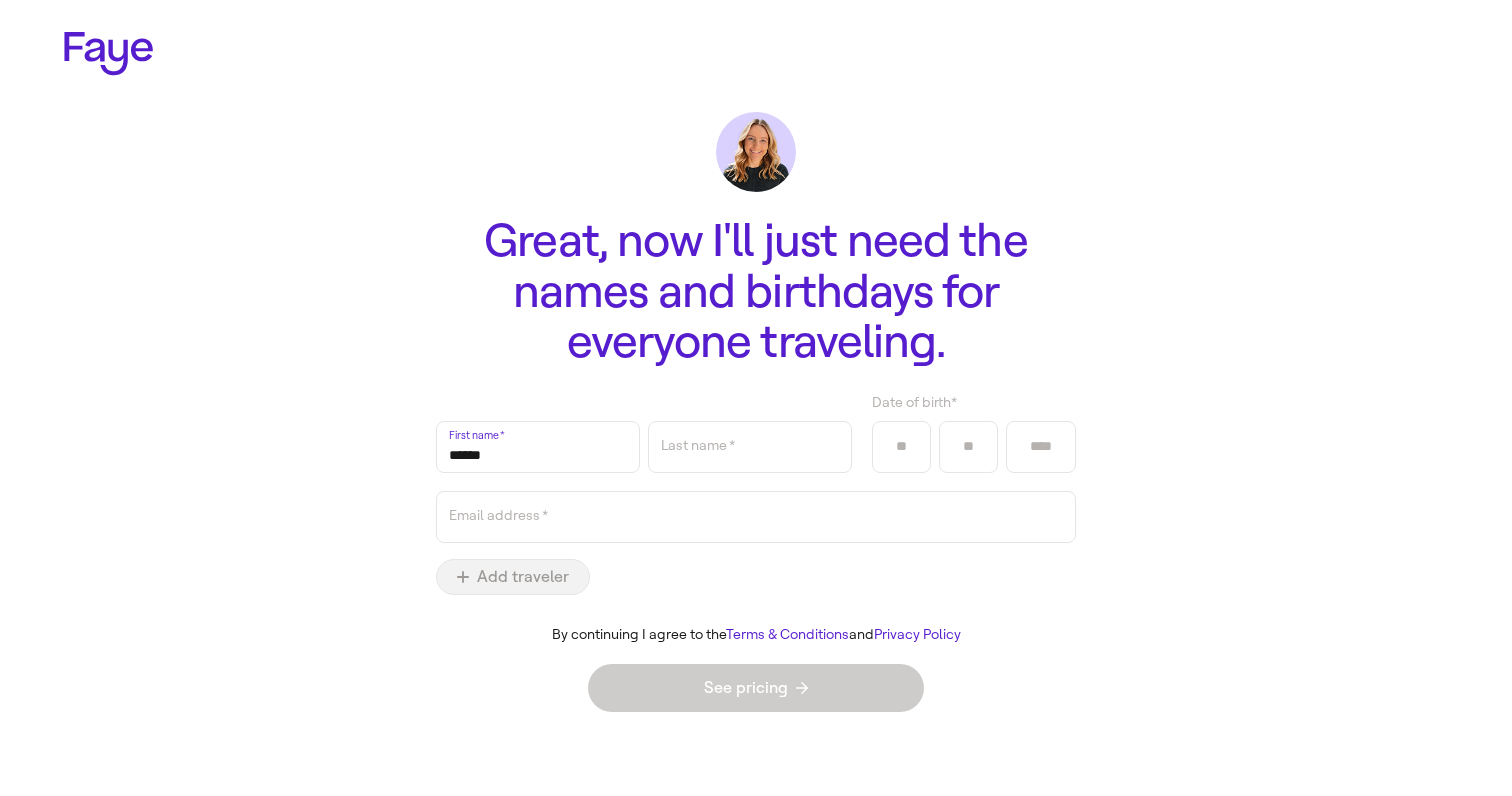type on "******" 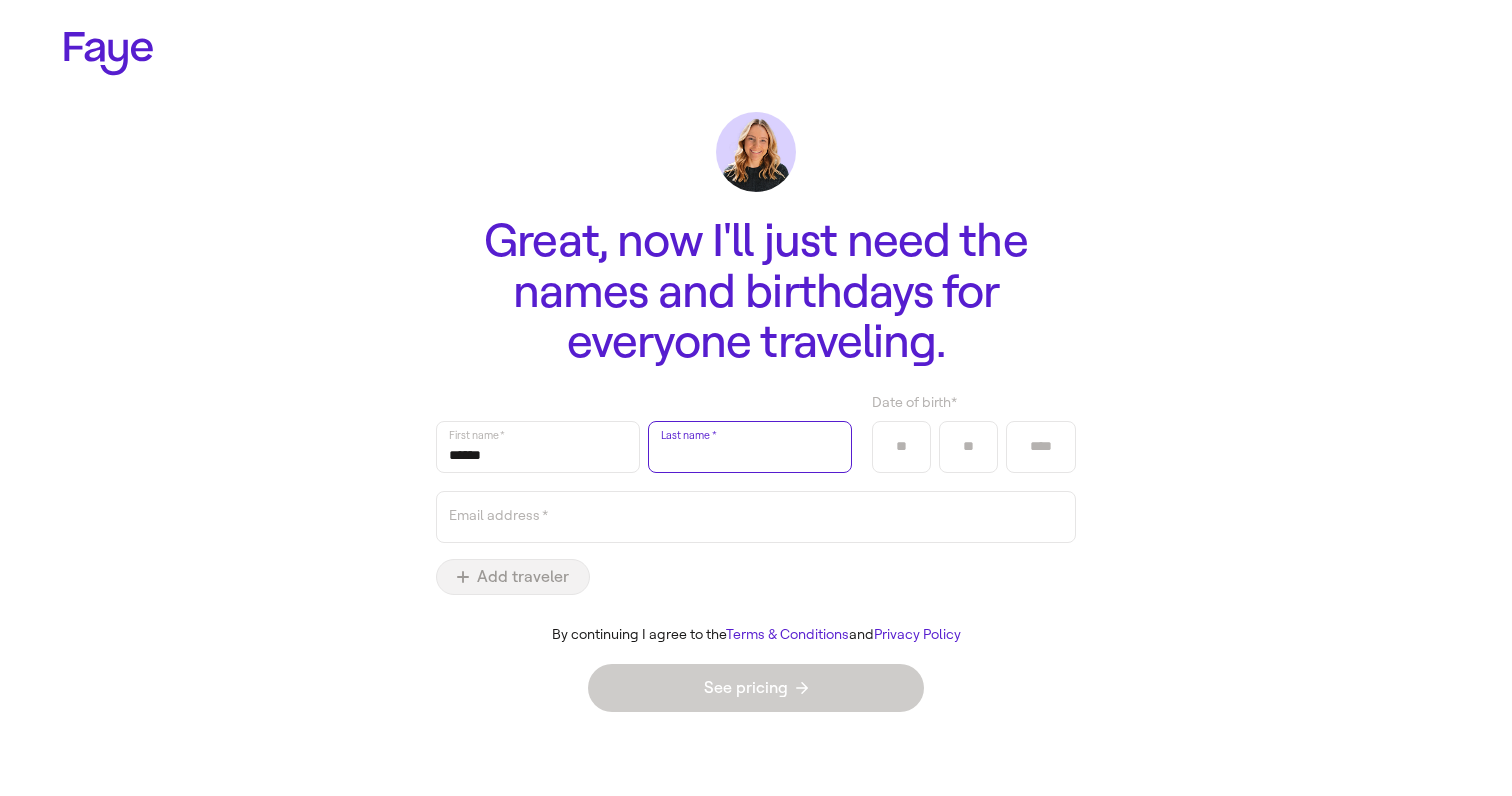 click on "Last name   *" at bounding box center (750, 447) 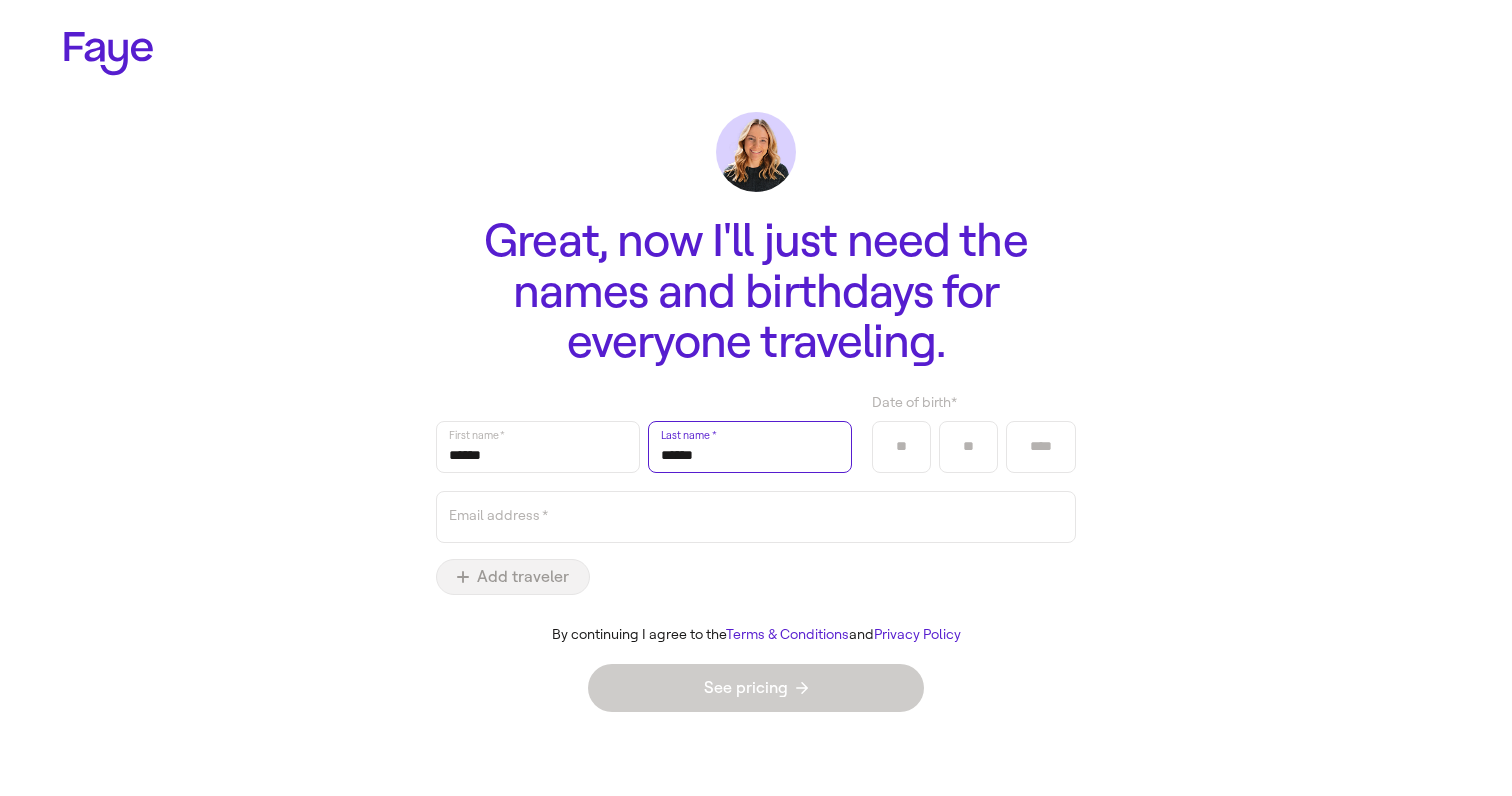 type on "******" 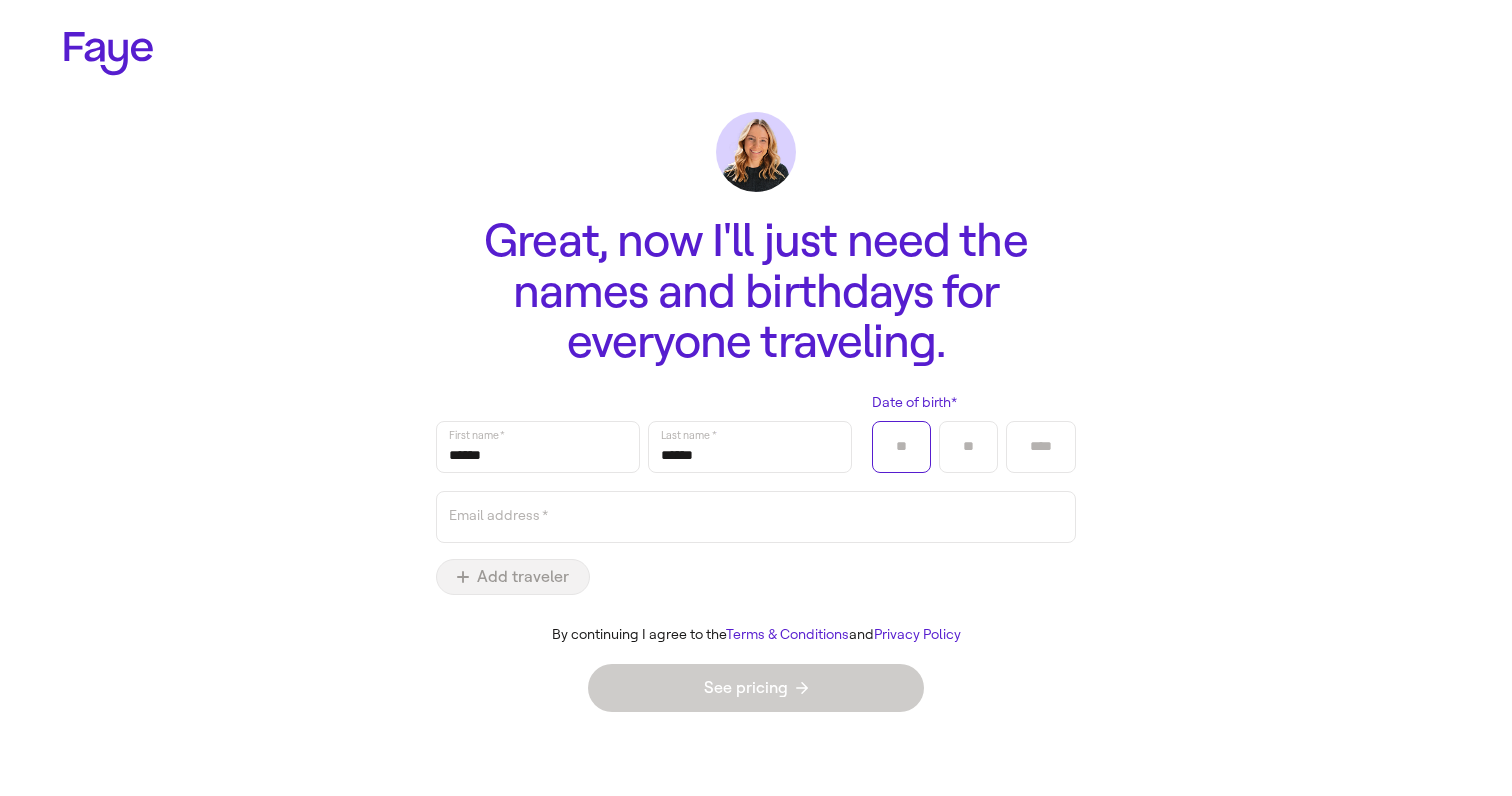 click on "Date of birth  *" at bounding box center (901, 447) 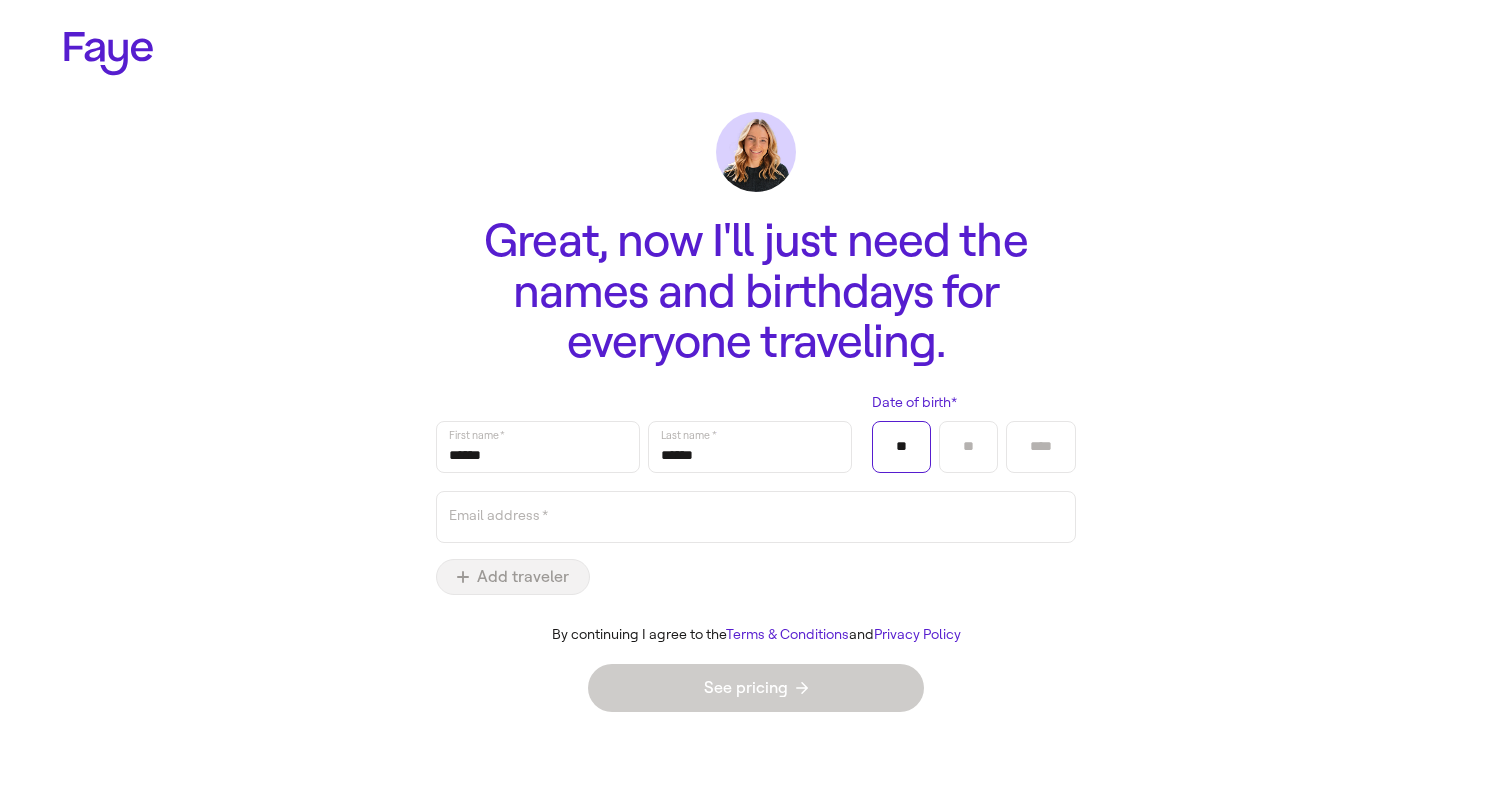 type on "**" 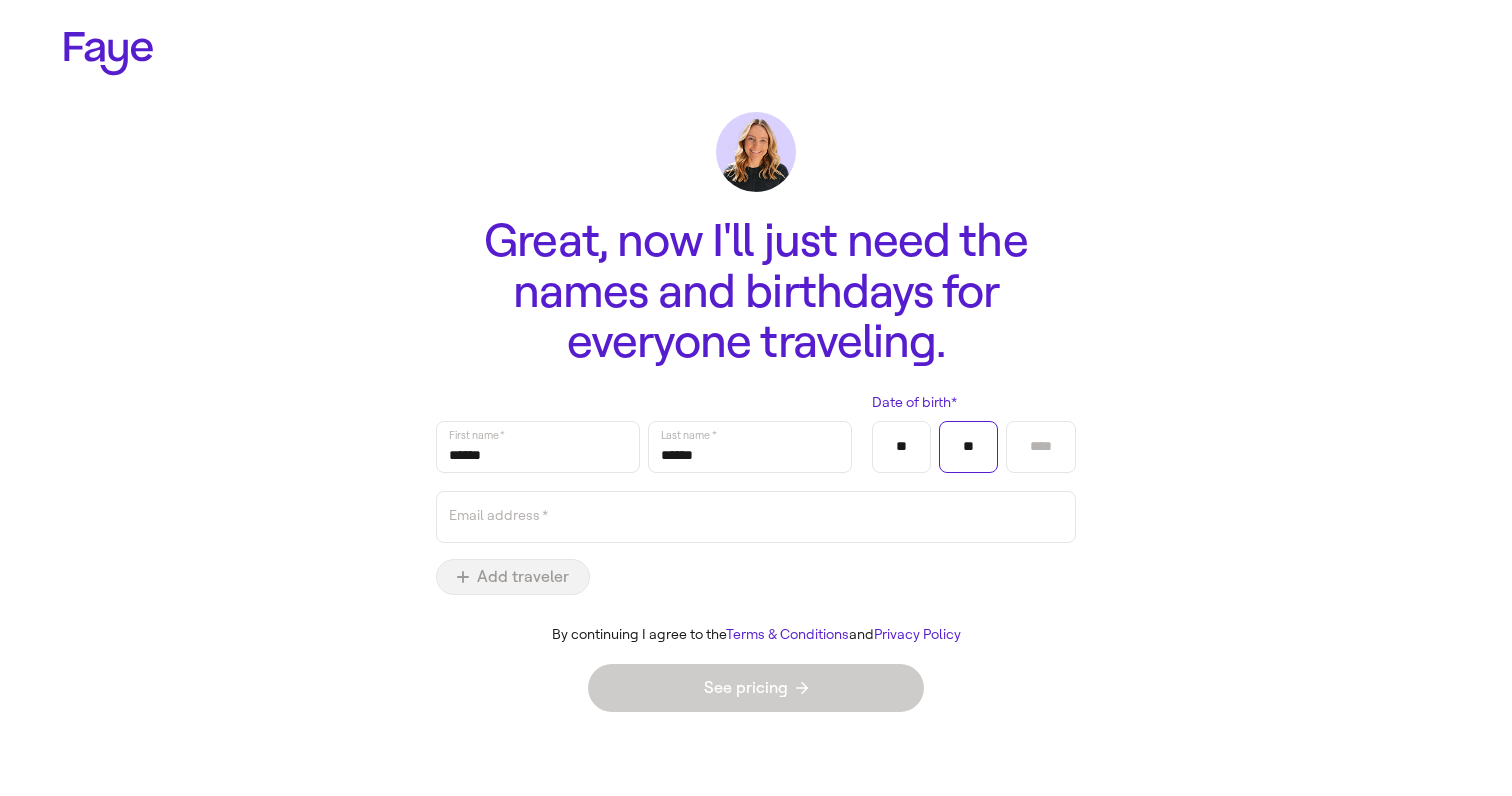 type on "**" 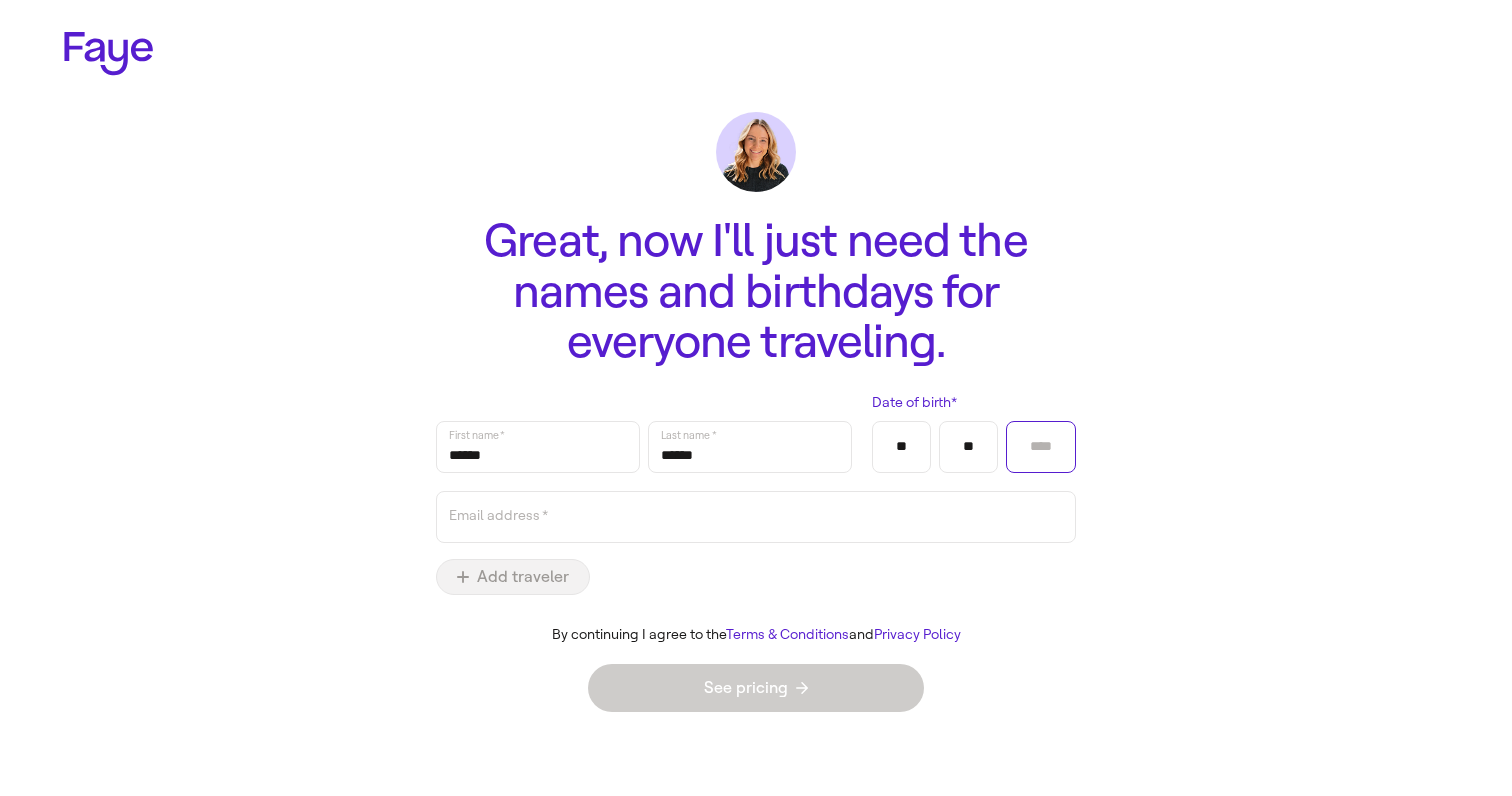 type on "*" 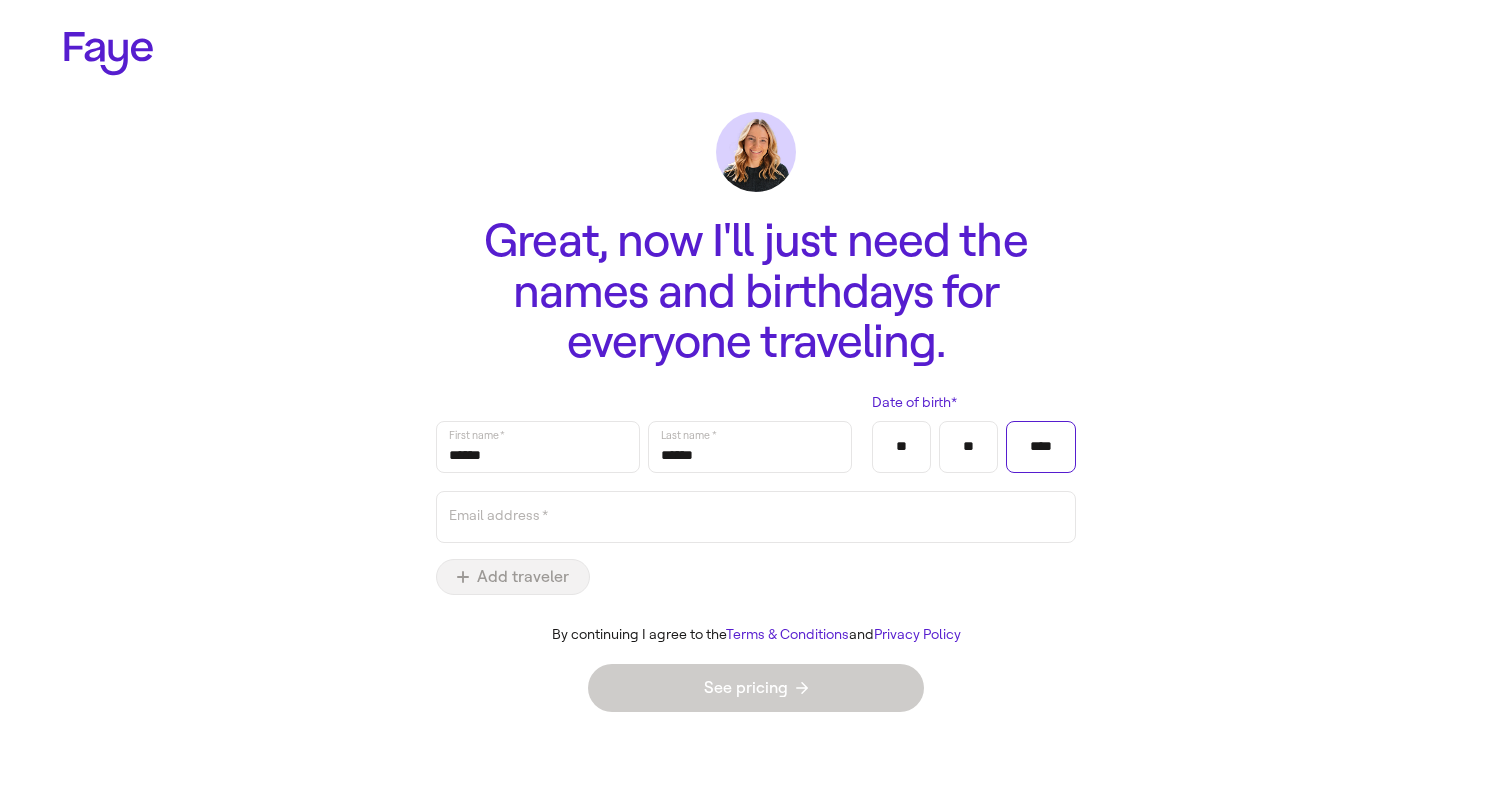 type on "****" 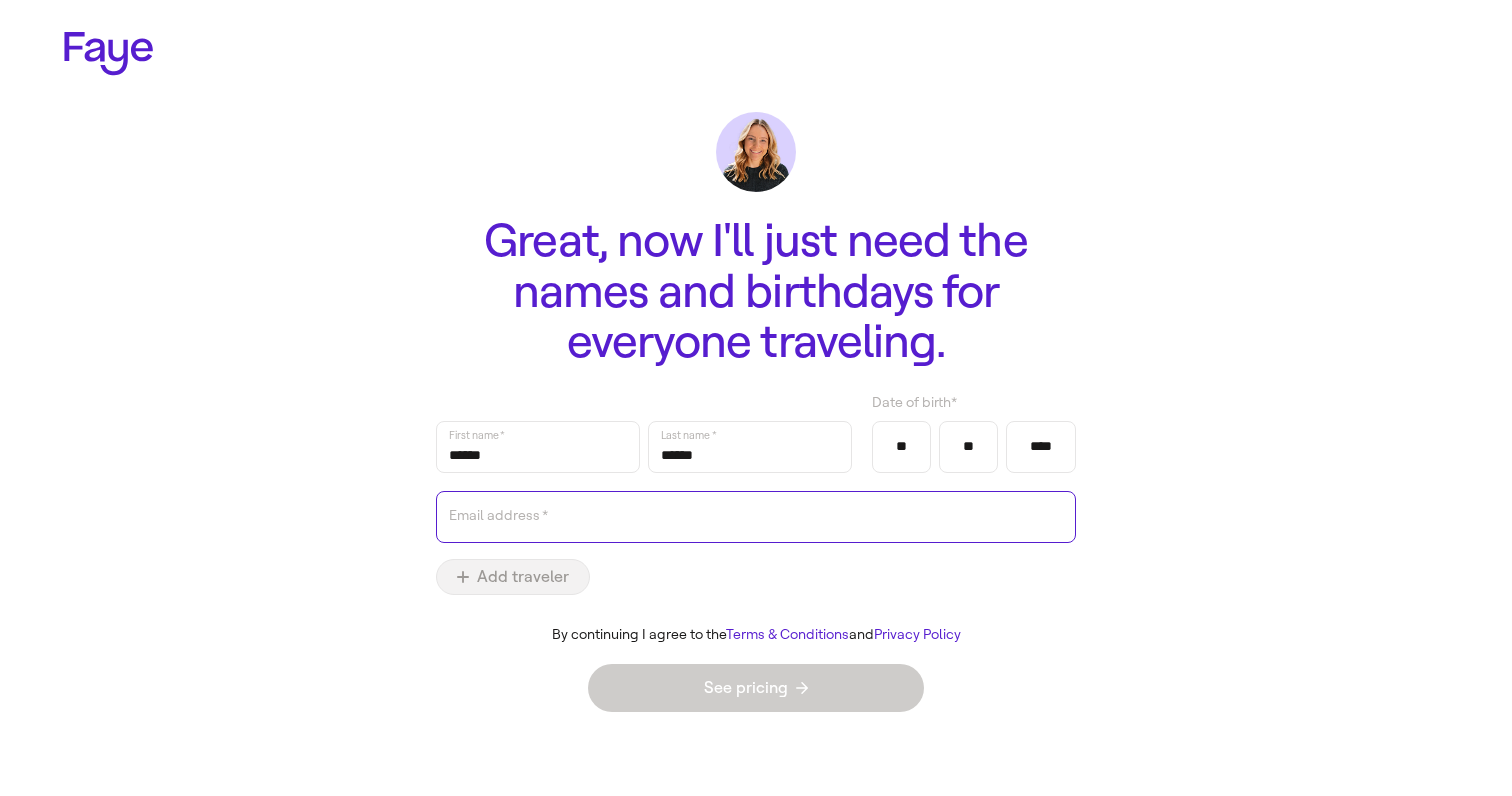 click on "Email address   *" at bounding box center (756, 517) 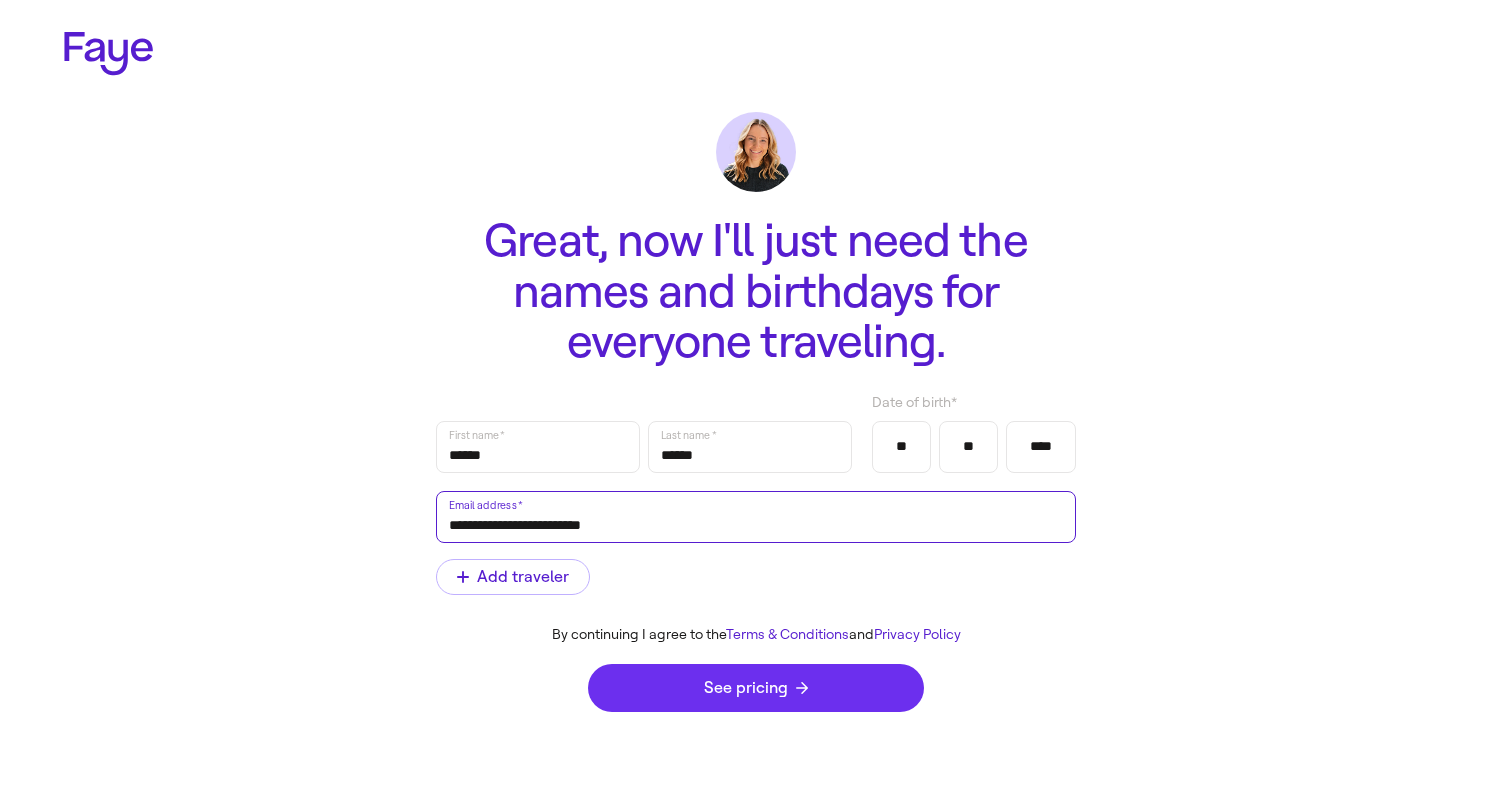 type on "**********" 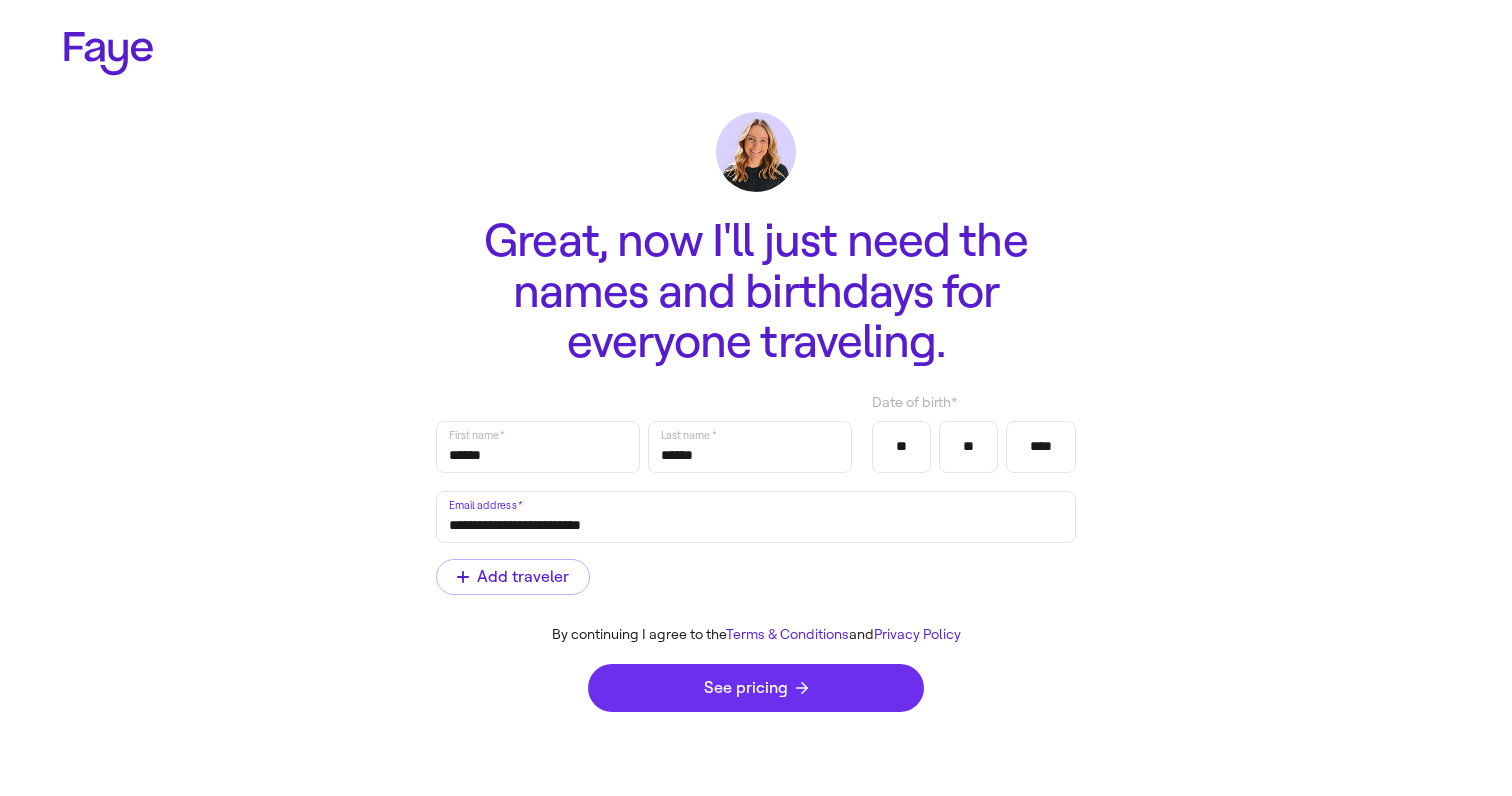 click on "See pricing" at bounding box center [756, 688] 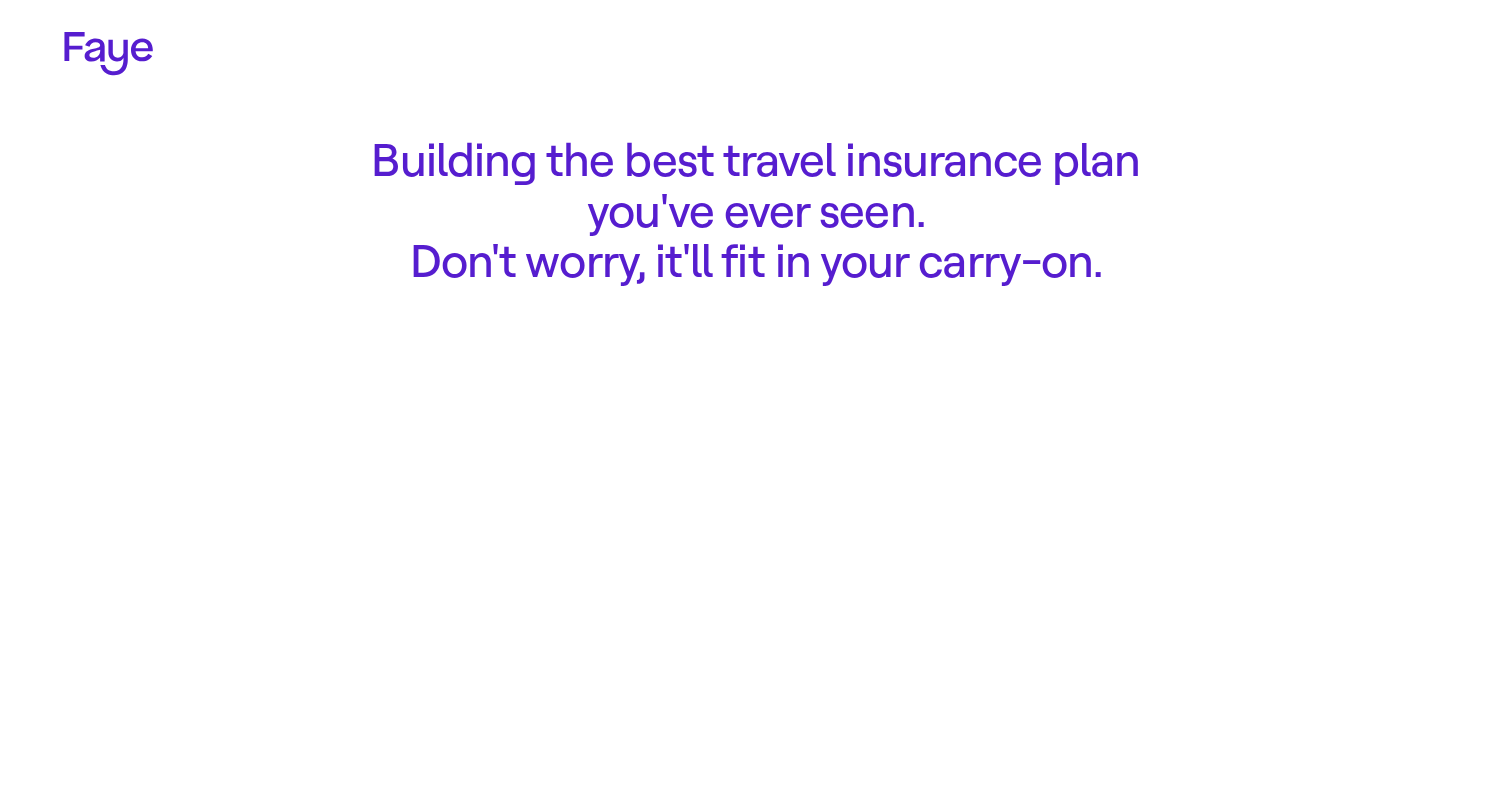 scroll, scrollTop: 0, scrollLeft: 0, axis: both 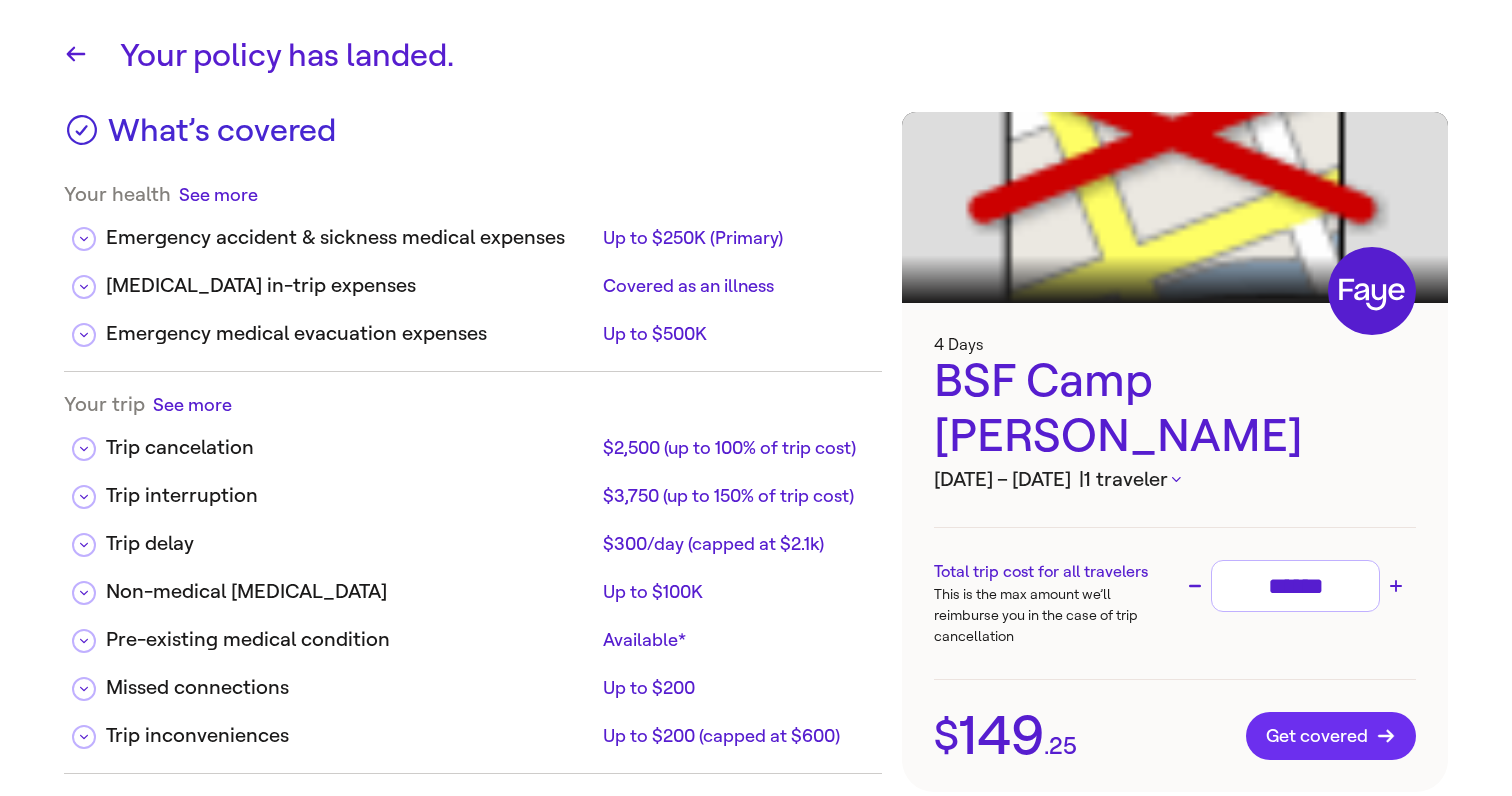 click on "Get covered" at bounding box center [1331, 736] 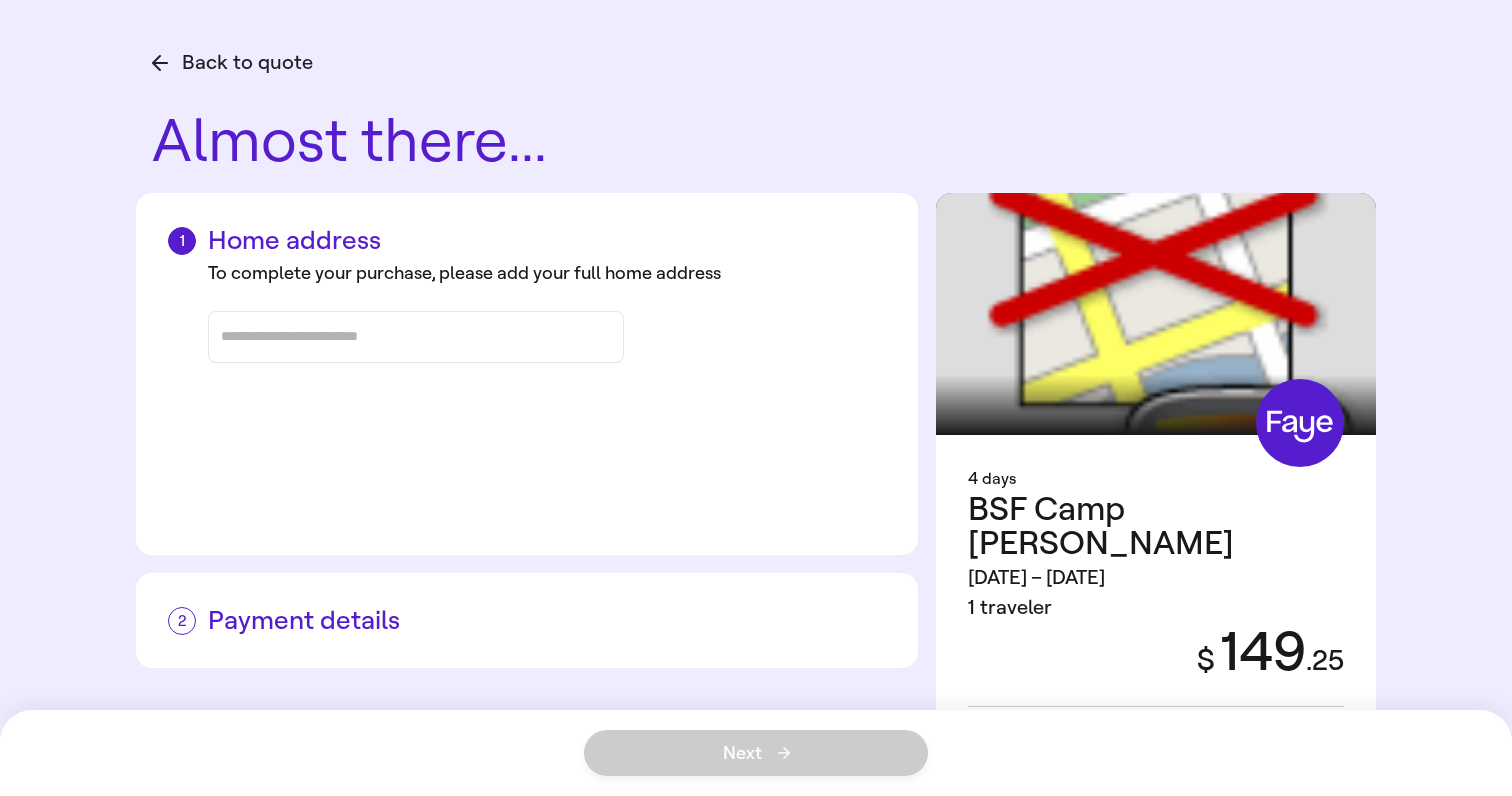 scroll, scrollTop: 0, scrollLeft: 0, axis: both 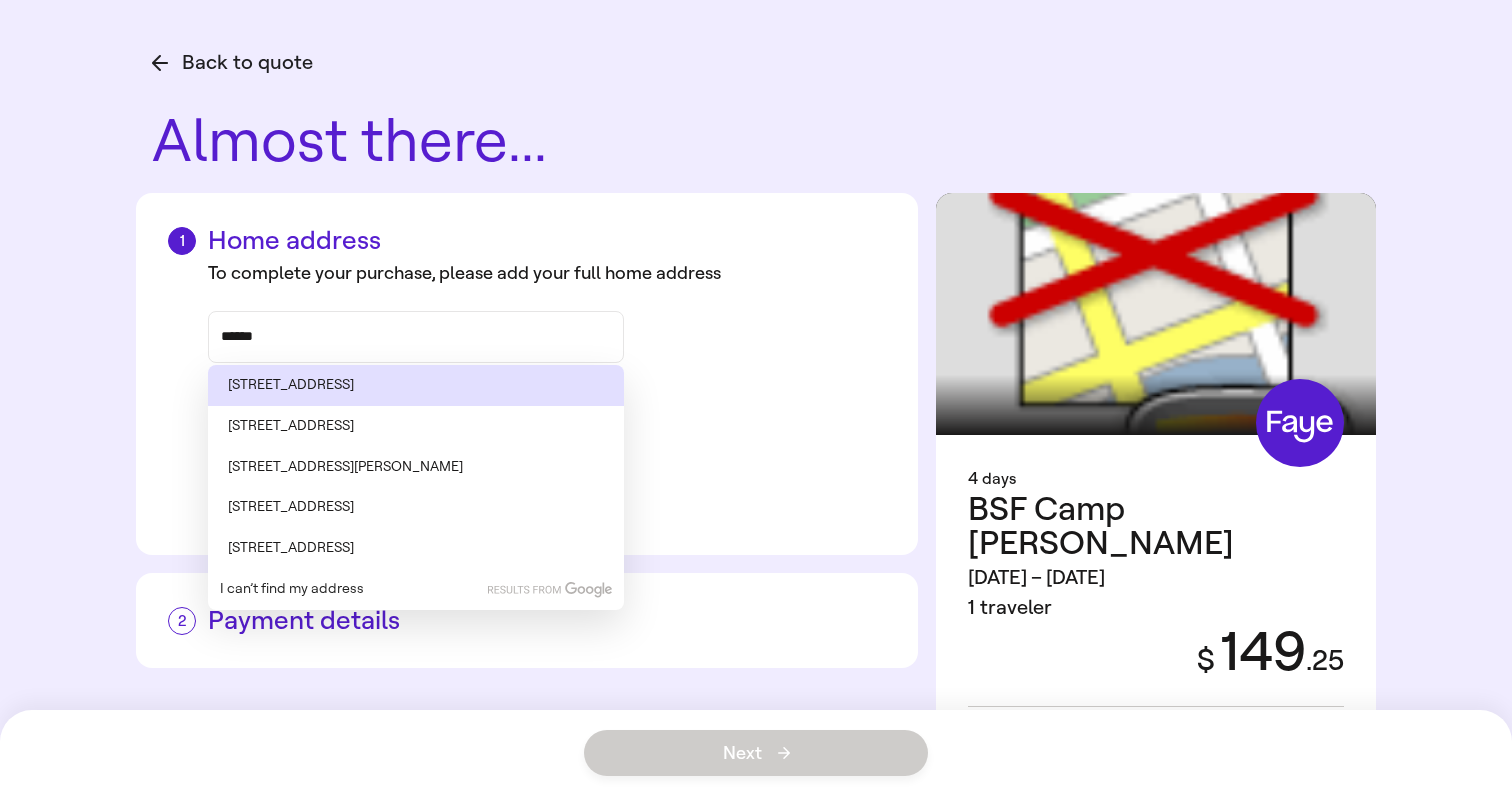 click on "[STREET_ADDRESS]" at bounding box center (416, 385) 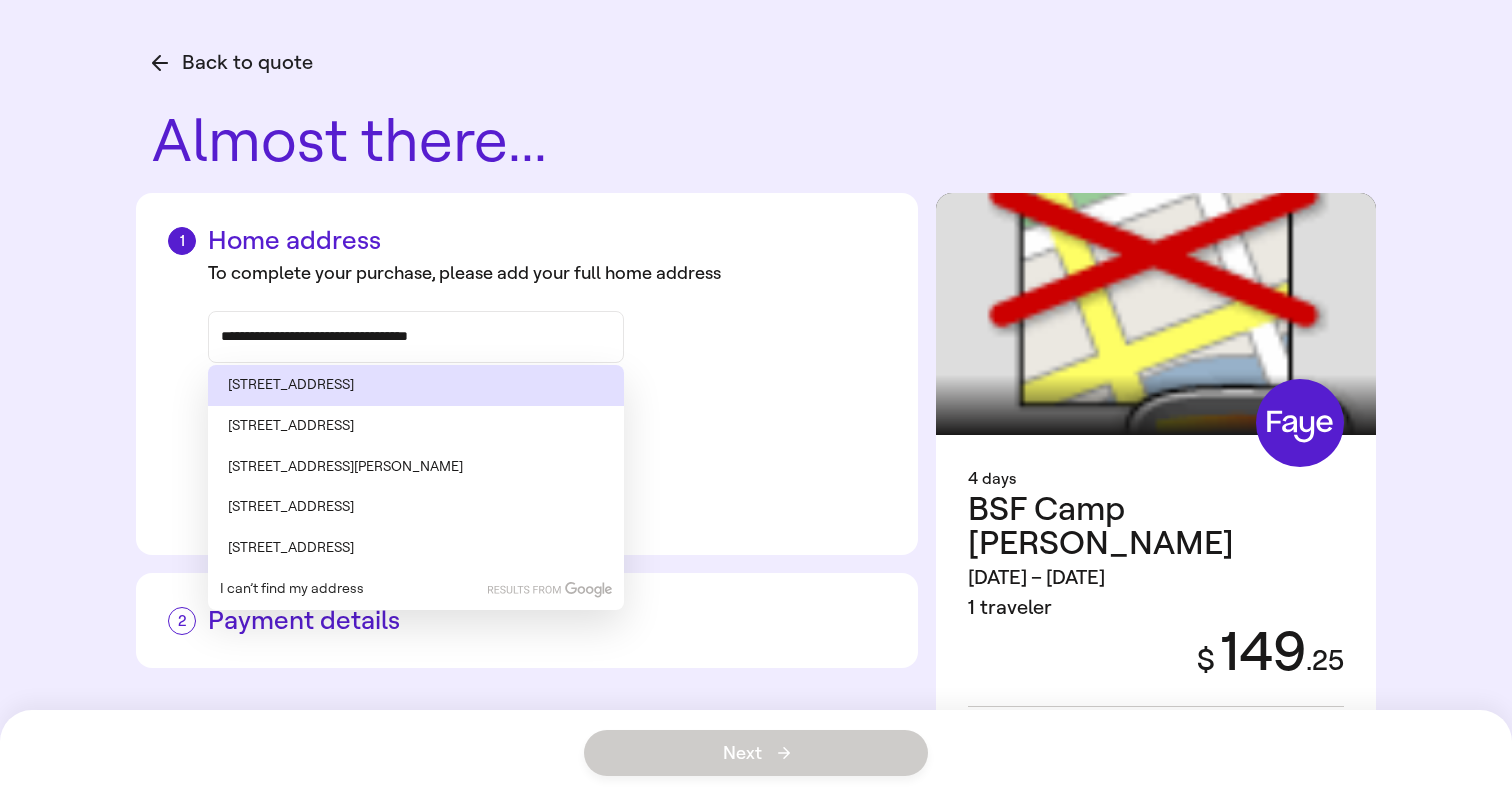 type on "**********" 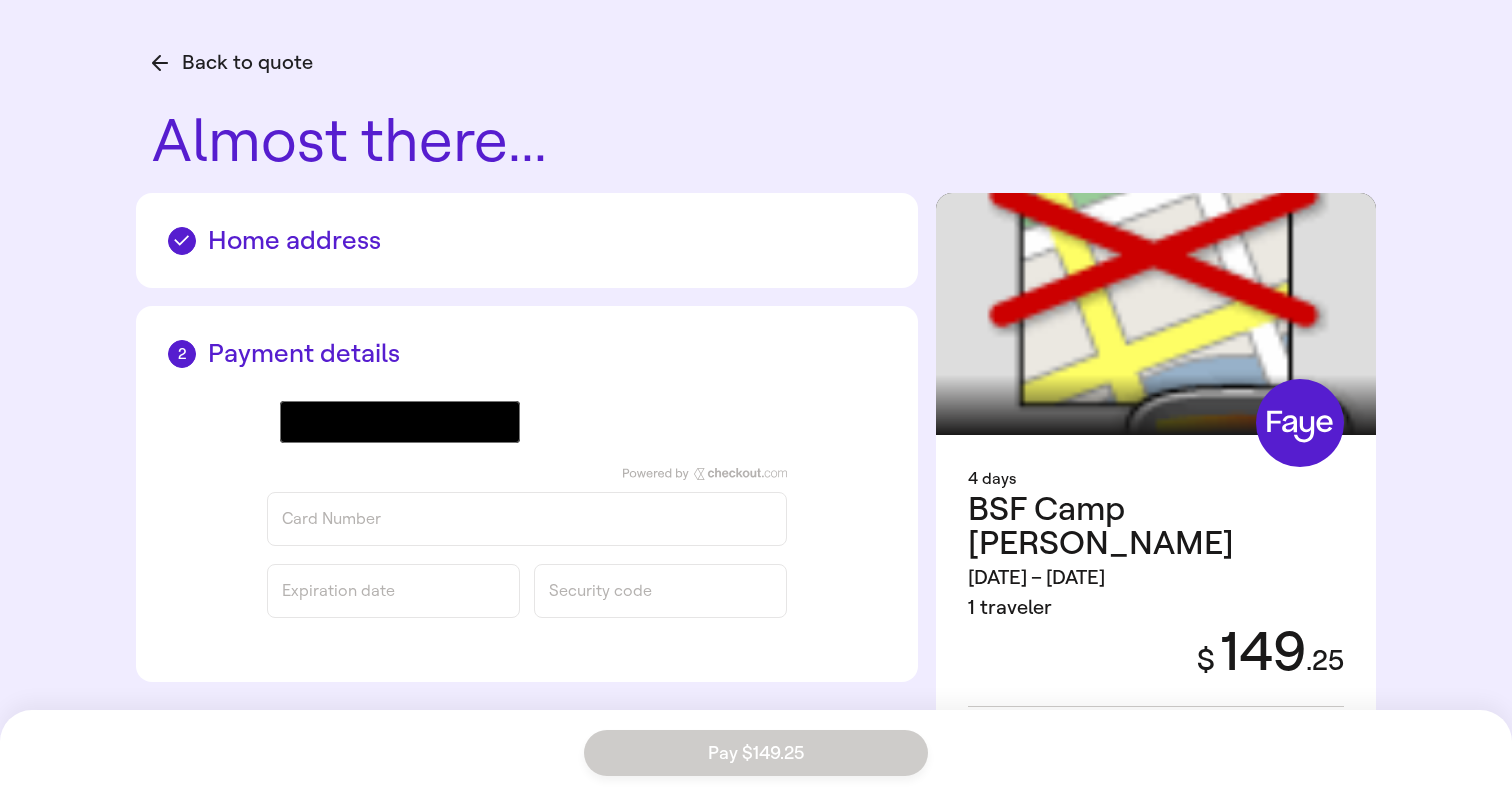 click on "Card Number" at bounding box center [527, 519] 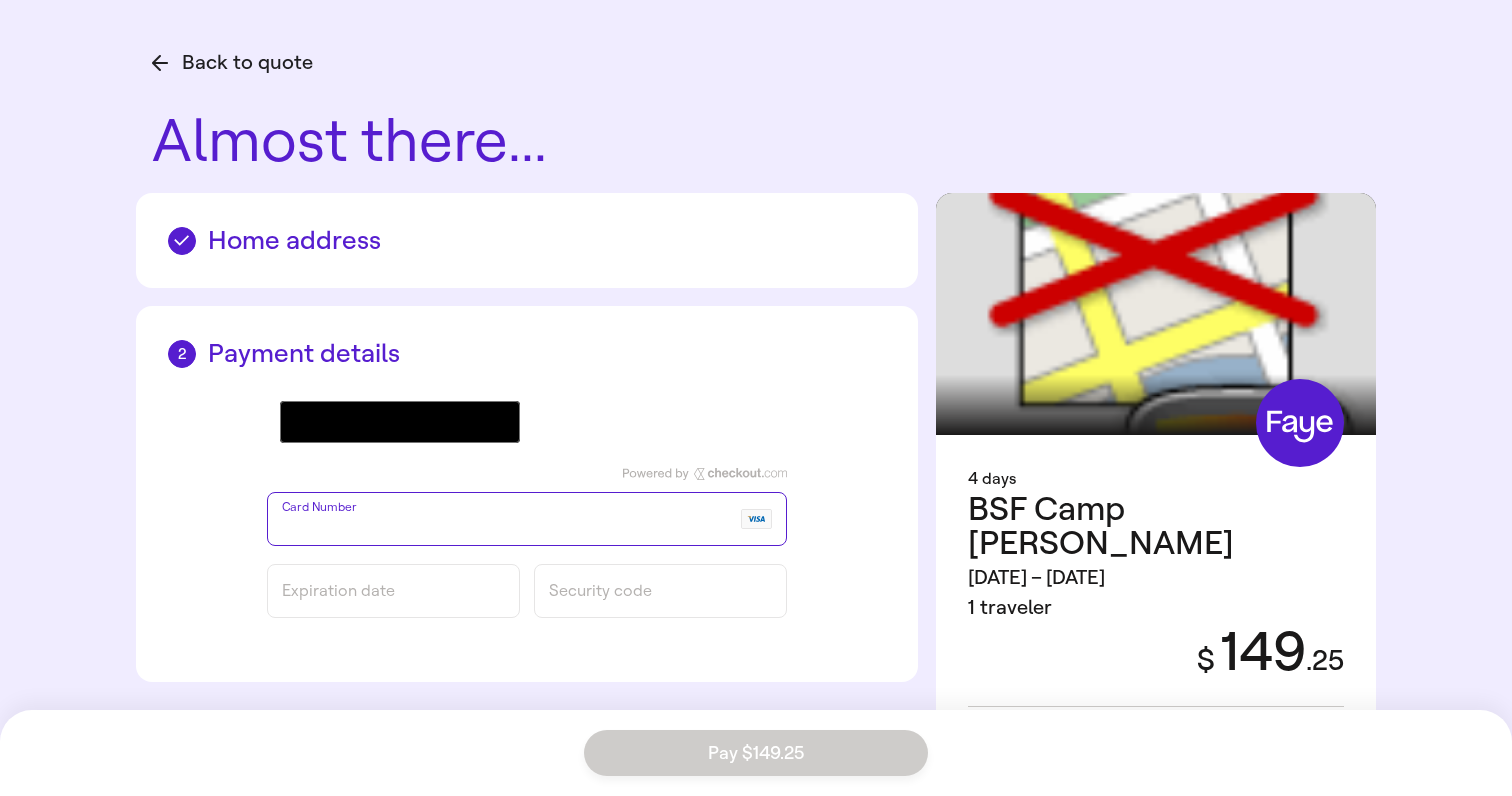 click on "@import url(//[DOMAIN_NAME][URL]) •••••• Card Number Expiration date Security code" at bounding box center [527, 509] 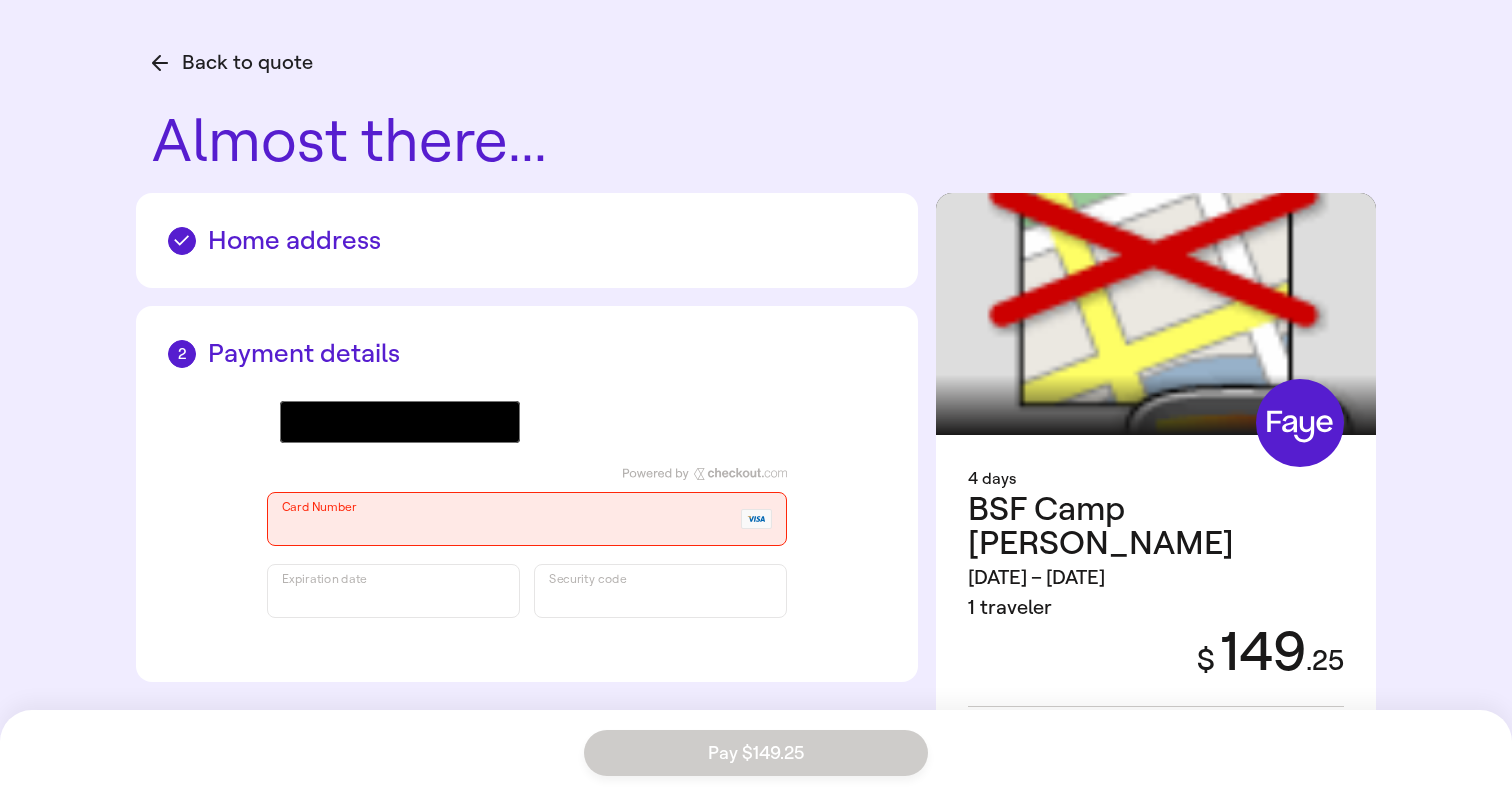 click on "Card Number Expiration date Security code" at bounding box center (527, 543) 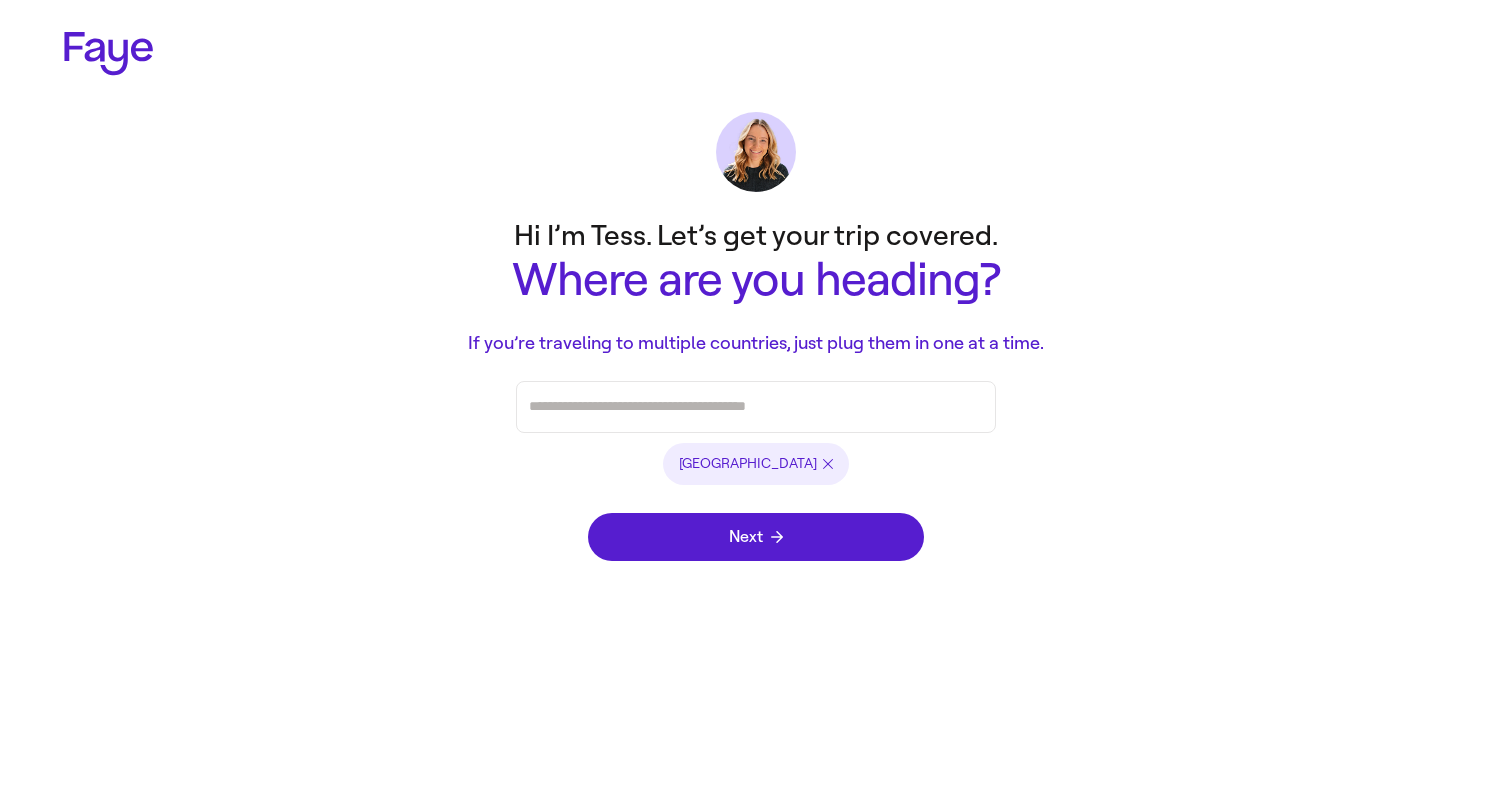 scroll, scrollTop: 0, scrollLeft: 0, axis: both 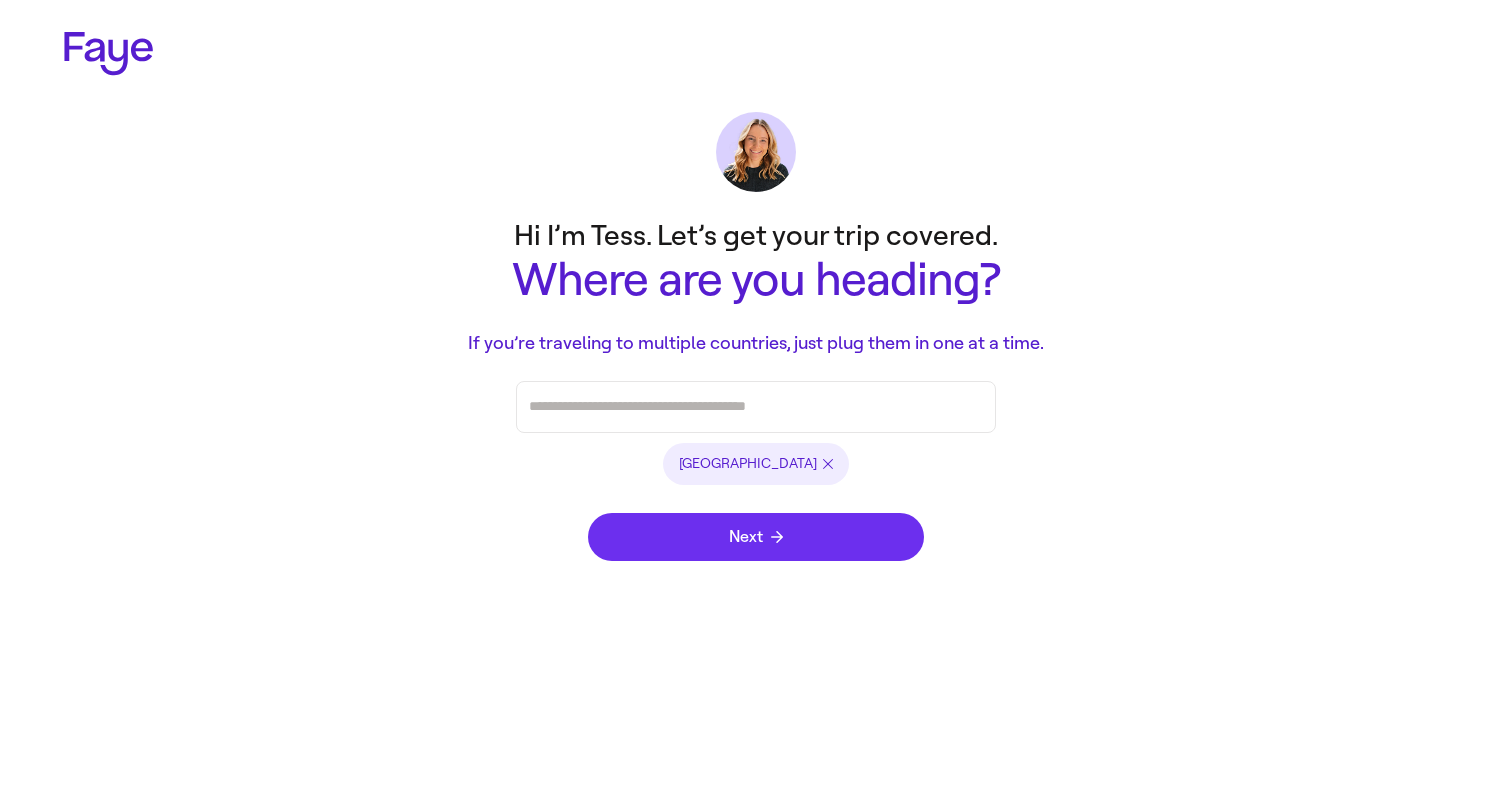 click on "Next" at bounding box center (756, 537) 